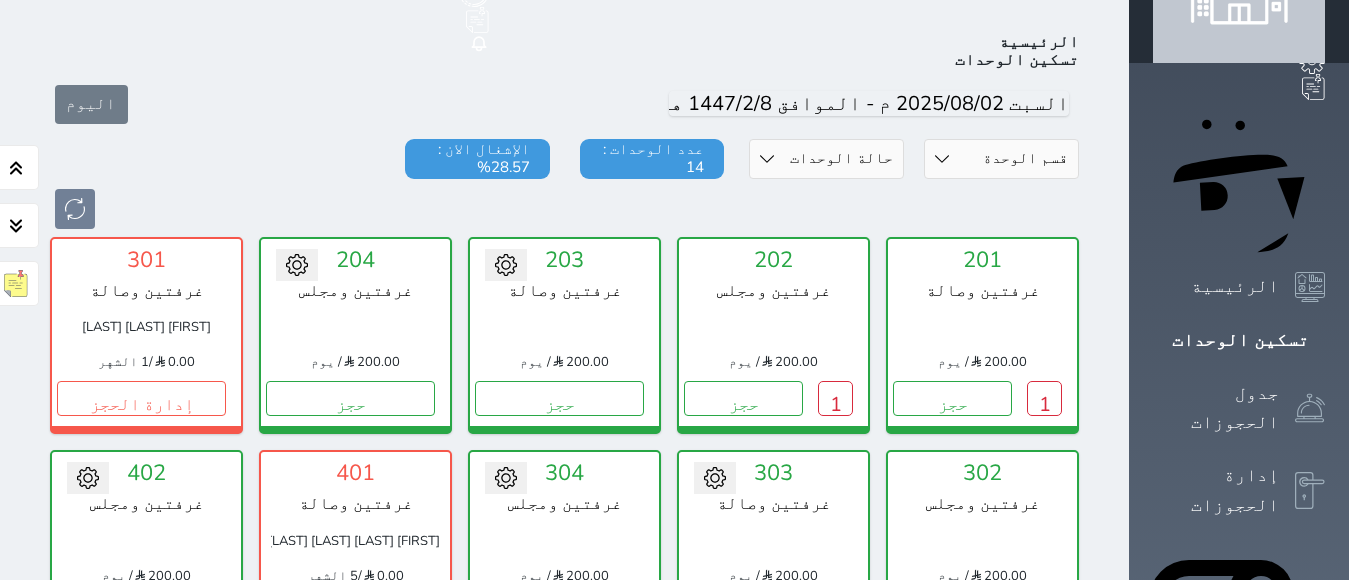 scroll, scrollTop: 110, scrollLeft: 0, axis: vertical 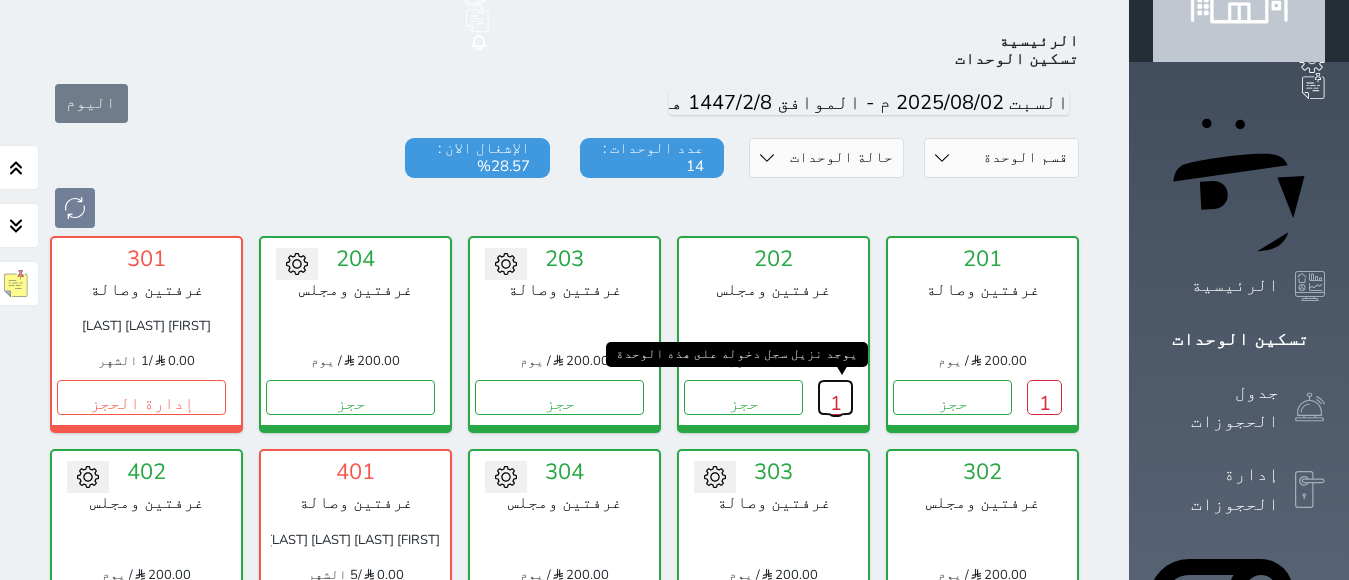 click on "1" at bounding box center [835, 397] 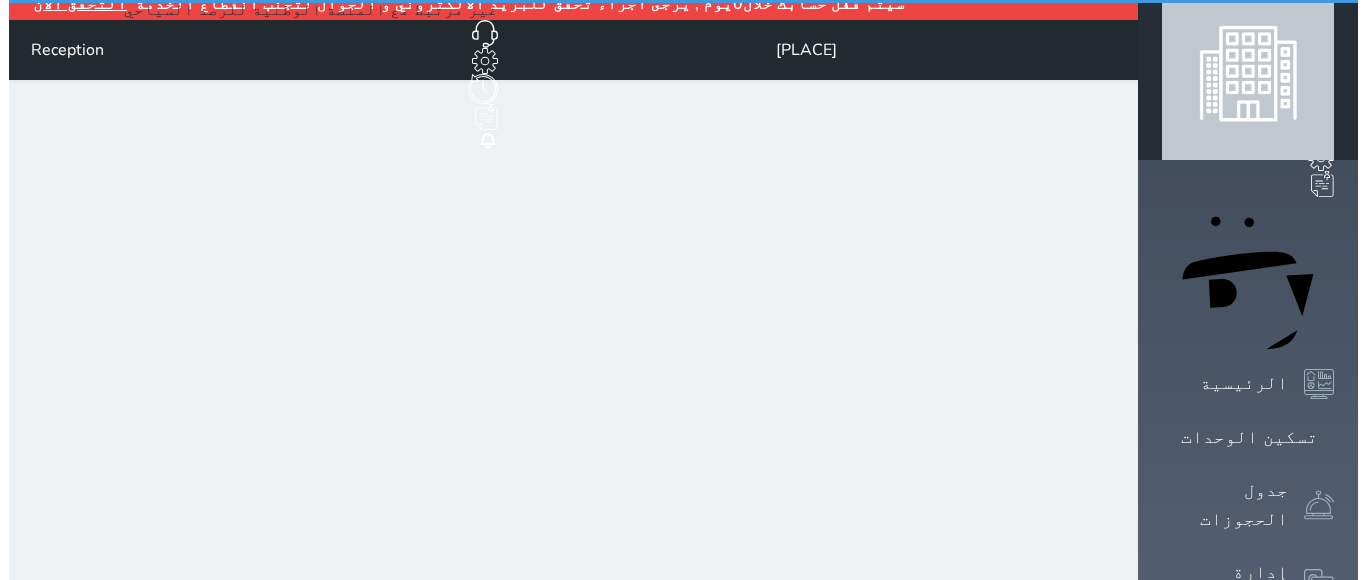 scroll, scrollTop: 0, scrollLeft: 0, axis: both 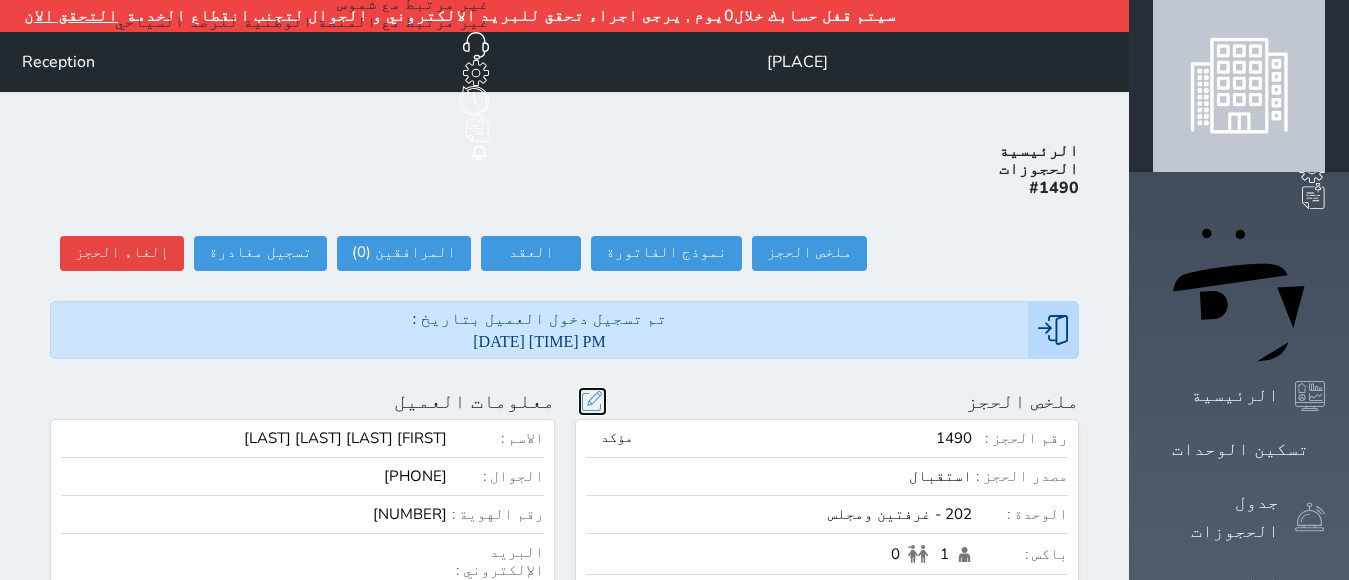click at bounding box center (592, 401) 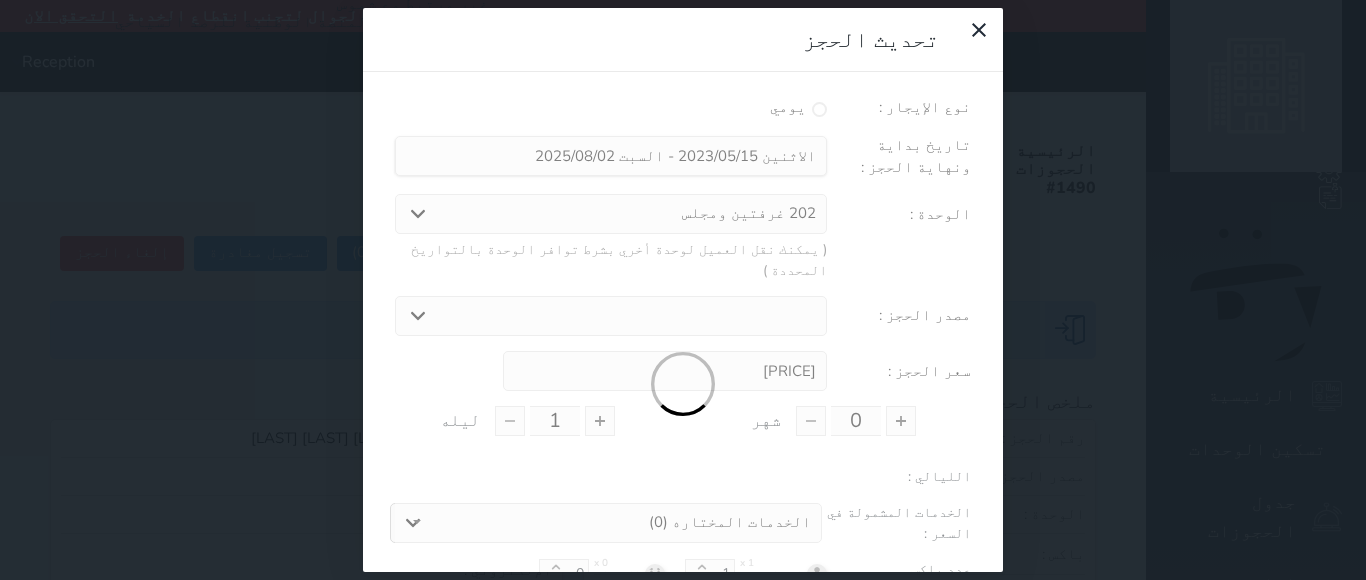 type on "27" 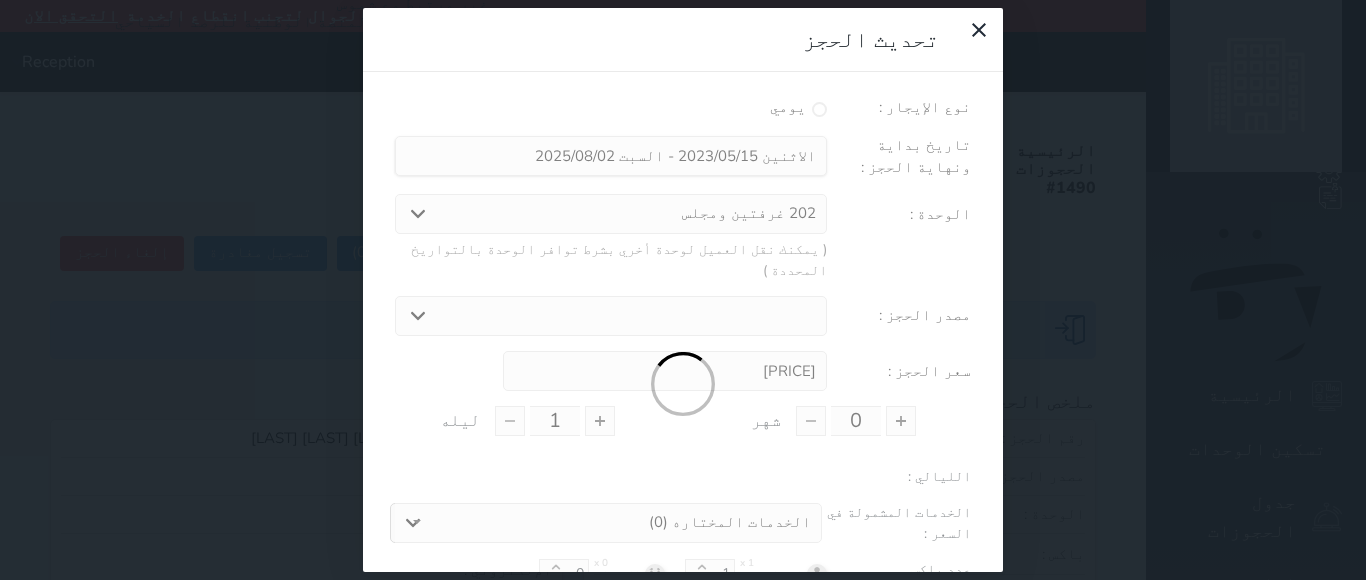 type on "0" 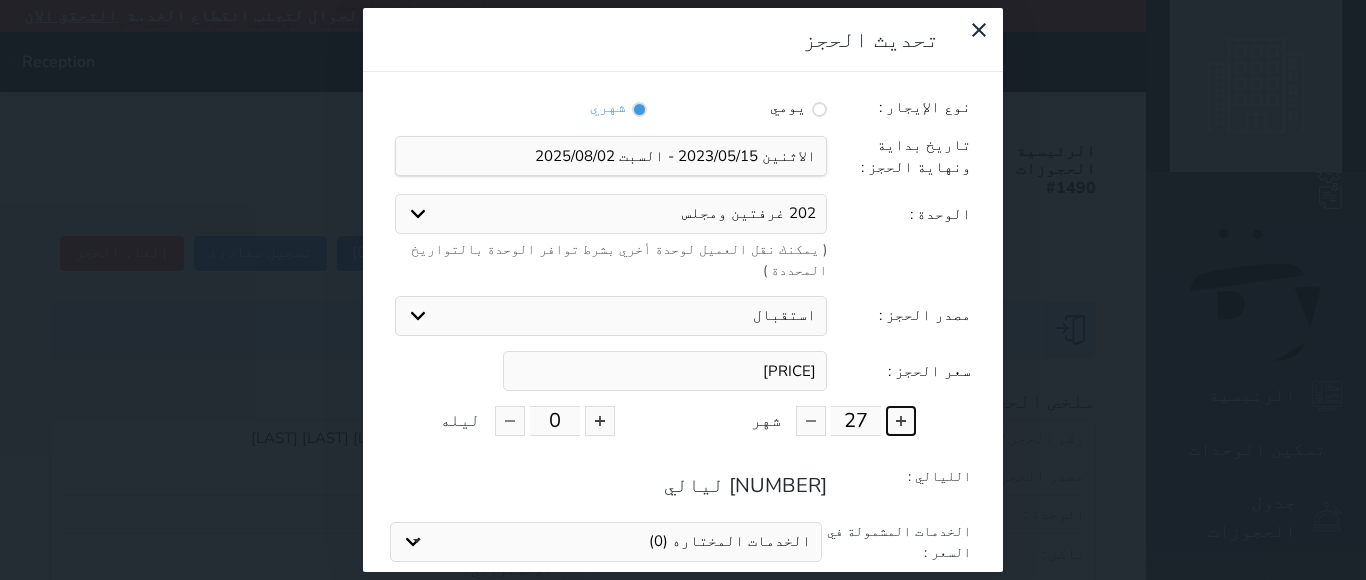 click at bounding box center [901, 421] 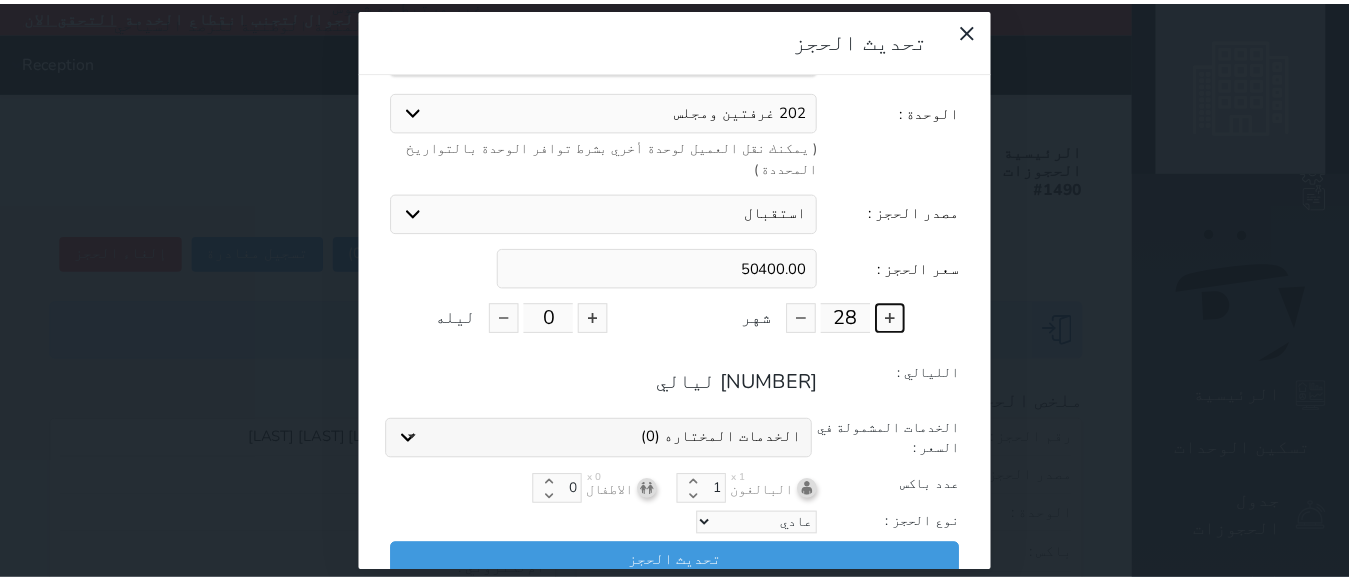 scroll, scrollTop: 105, scrollLeft: 0, axis: vertical 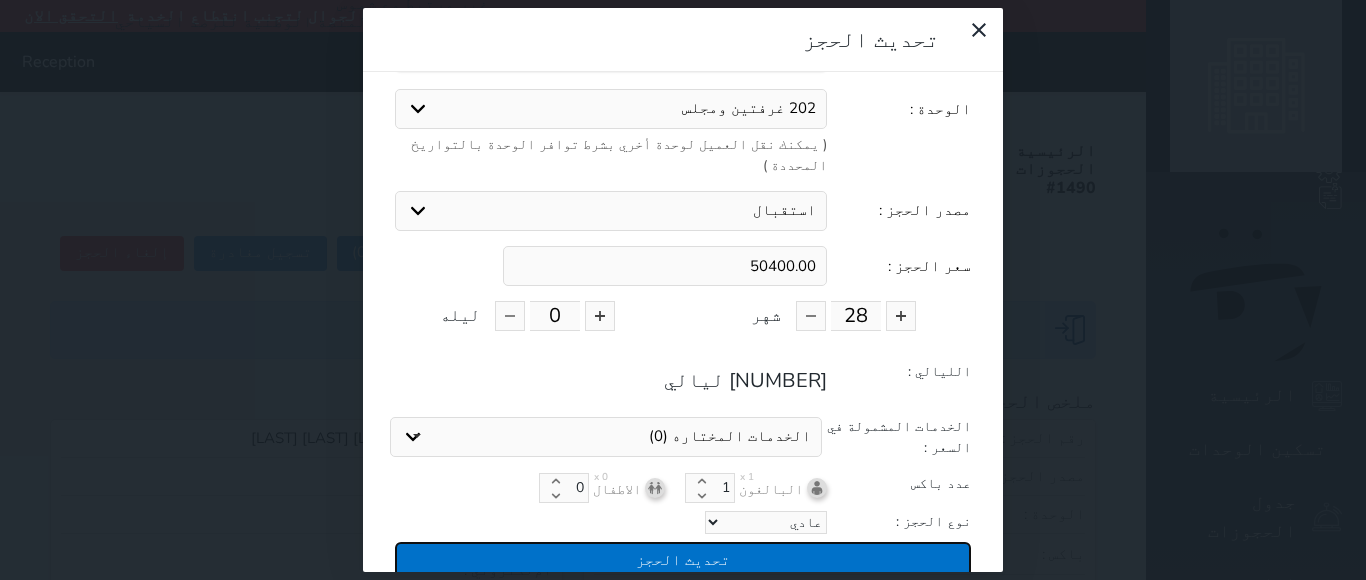click on "تحديث الحجز" at bounding box center [683, 559] 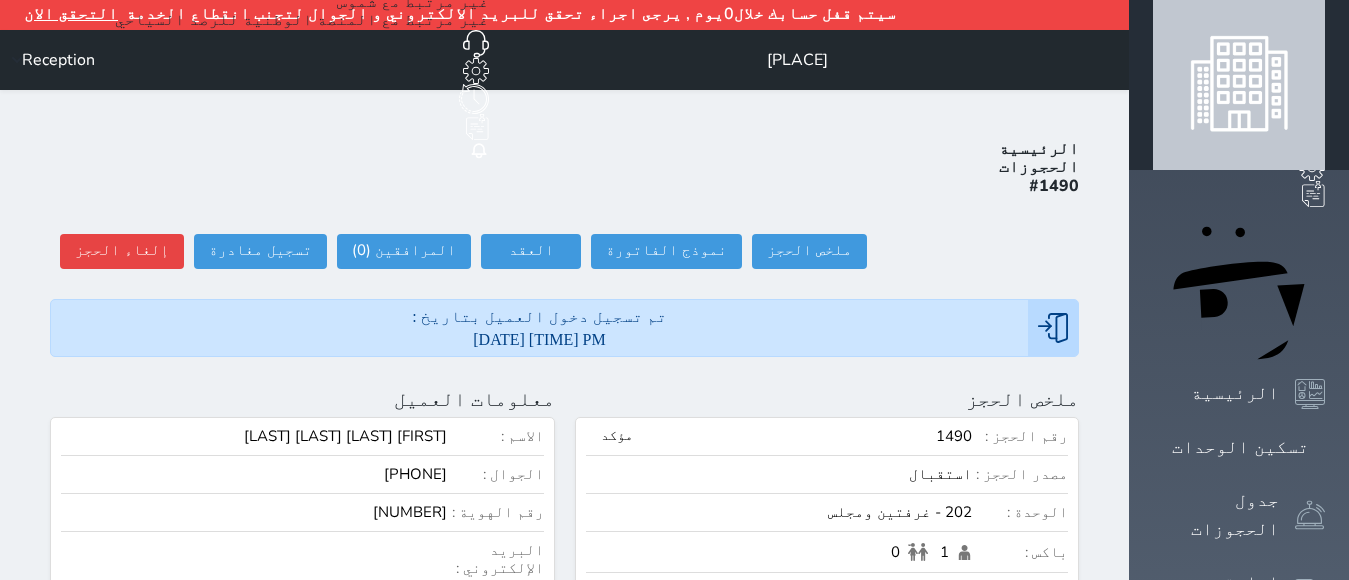 scroll, scrollTop: 0, scrollLeft: 0, axis: both 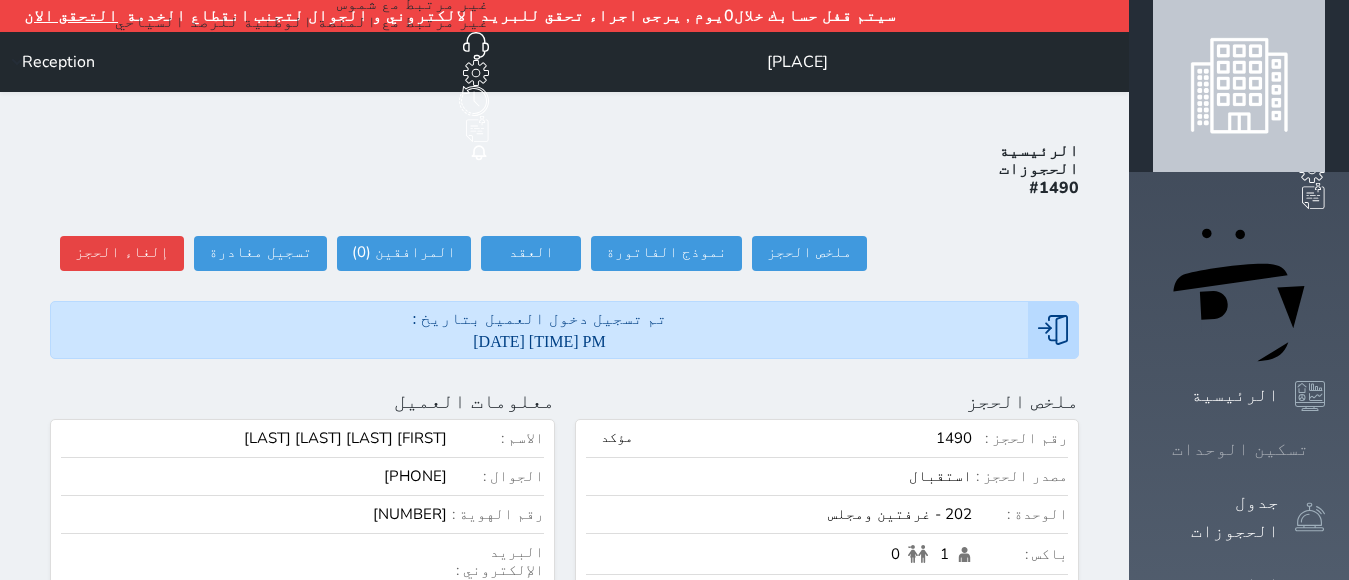 click 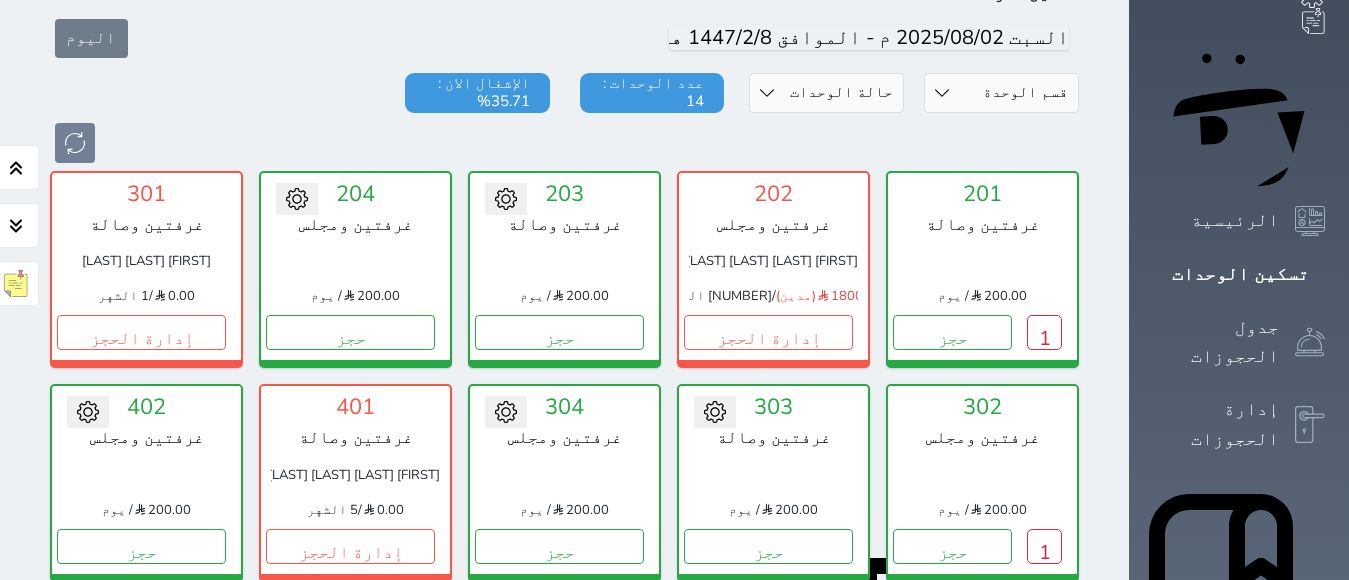 scroll, scrollTop: 210, scrollLeft: 0, axis: vertical 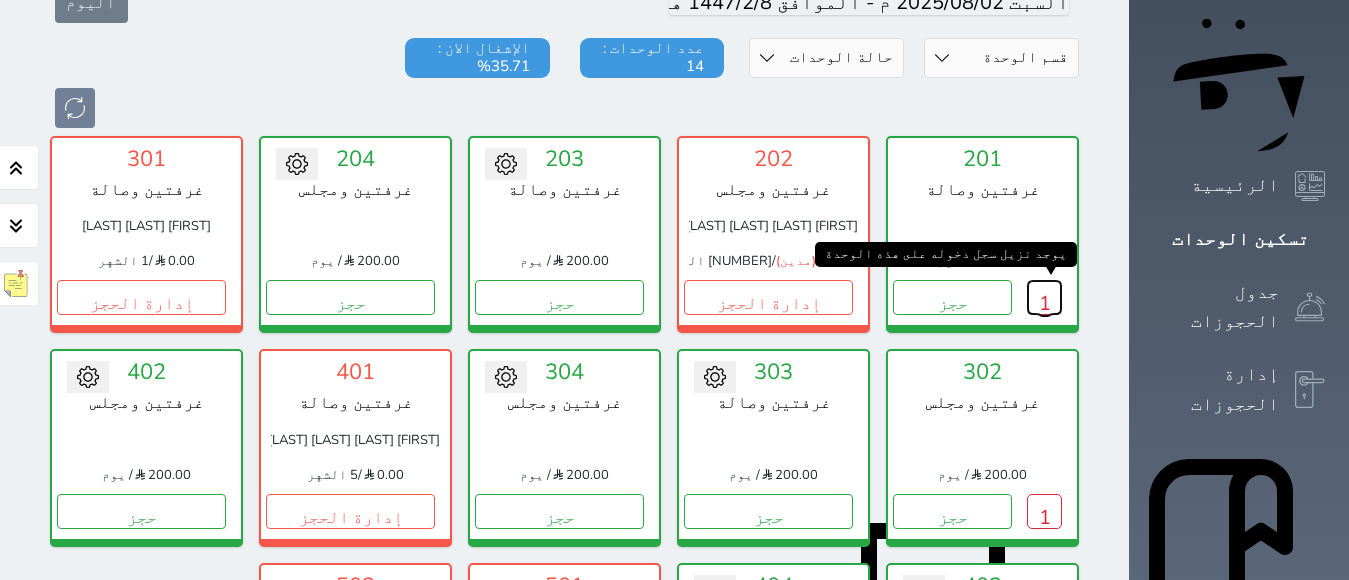 click on "1" at bounding box center [1044, 297] 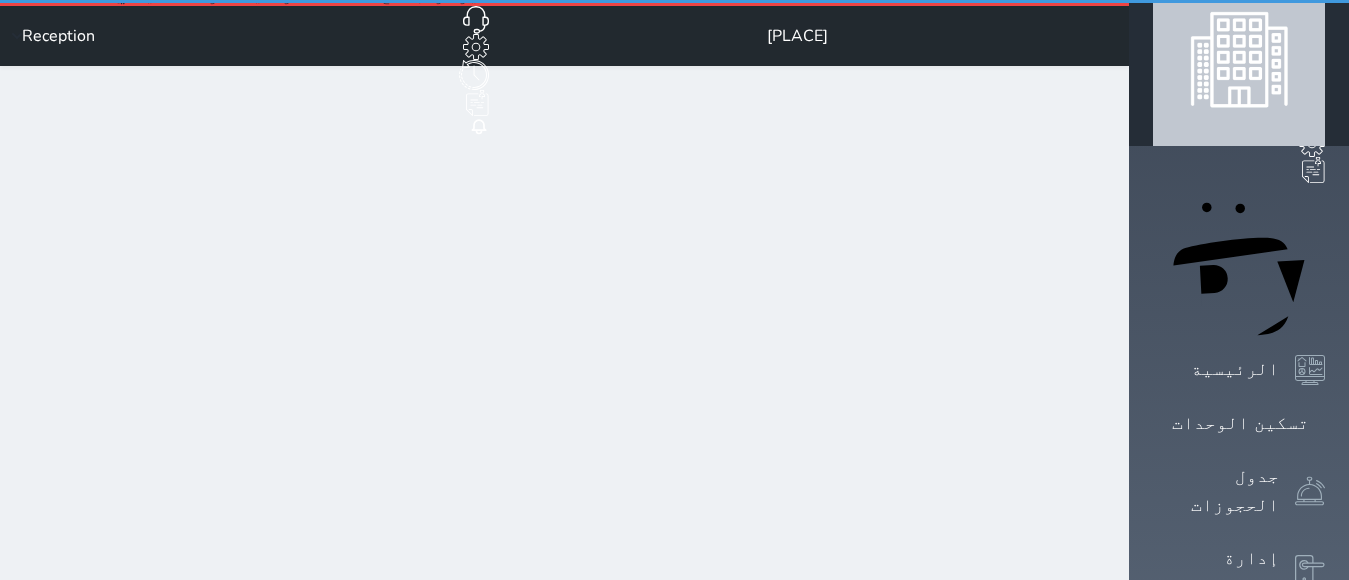 scroll, scrollTop: 0, scrollLeft: 0, axis: both 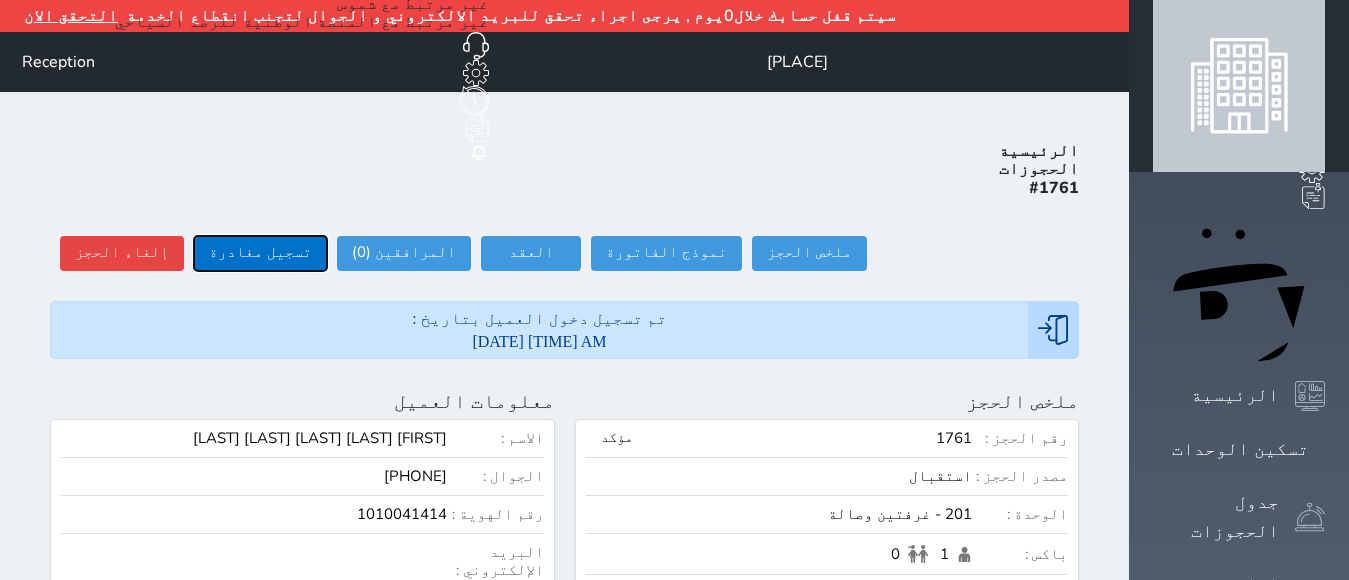 click on "تسجيل مغادرة" at bounding box center [260, 253] 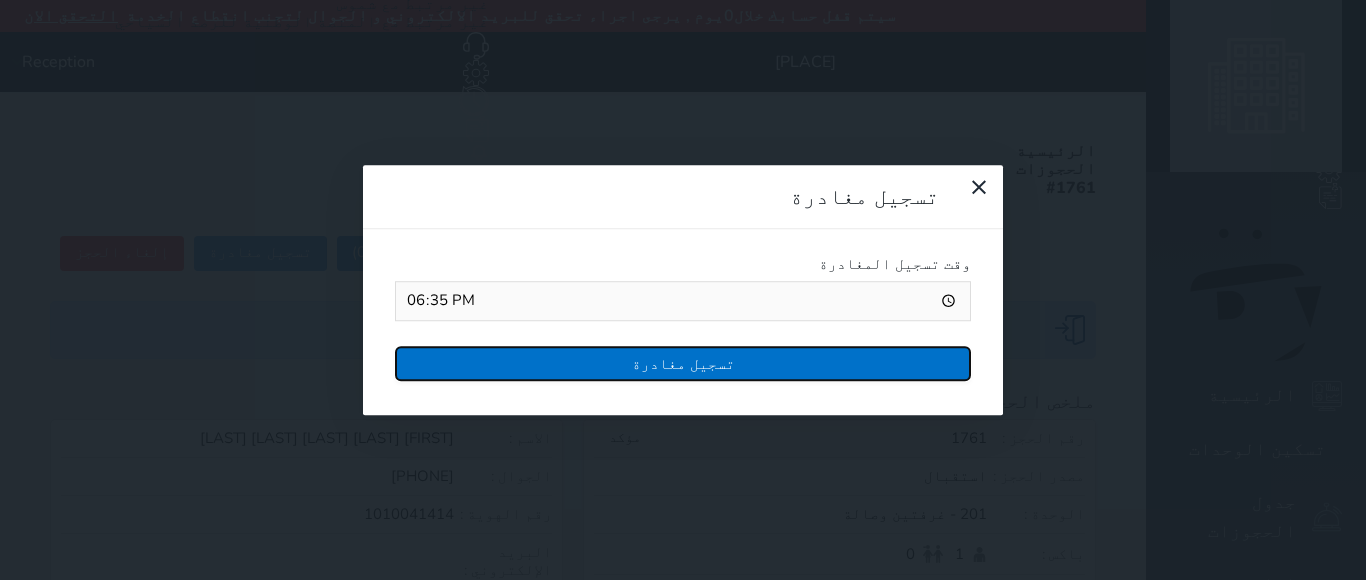 click on "تسجيل مغادرة" at bounding box center (683, 363) 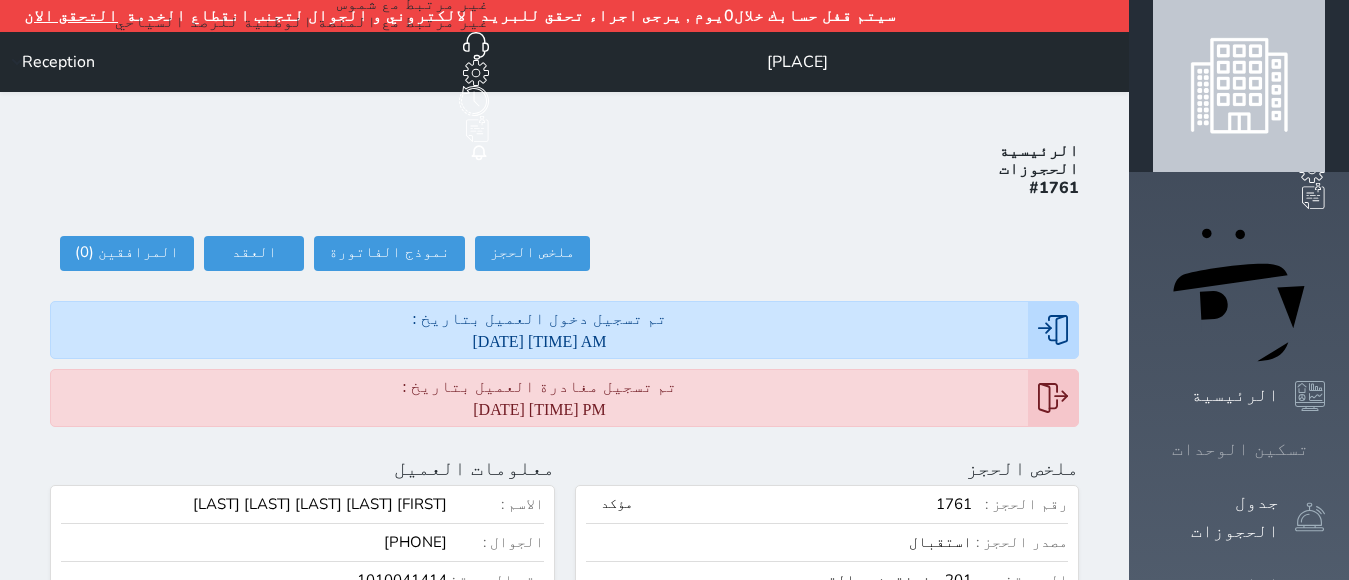 click 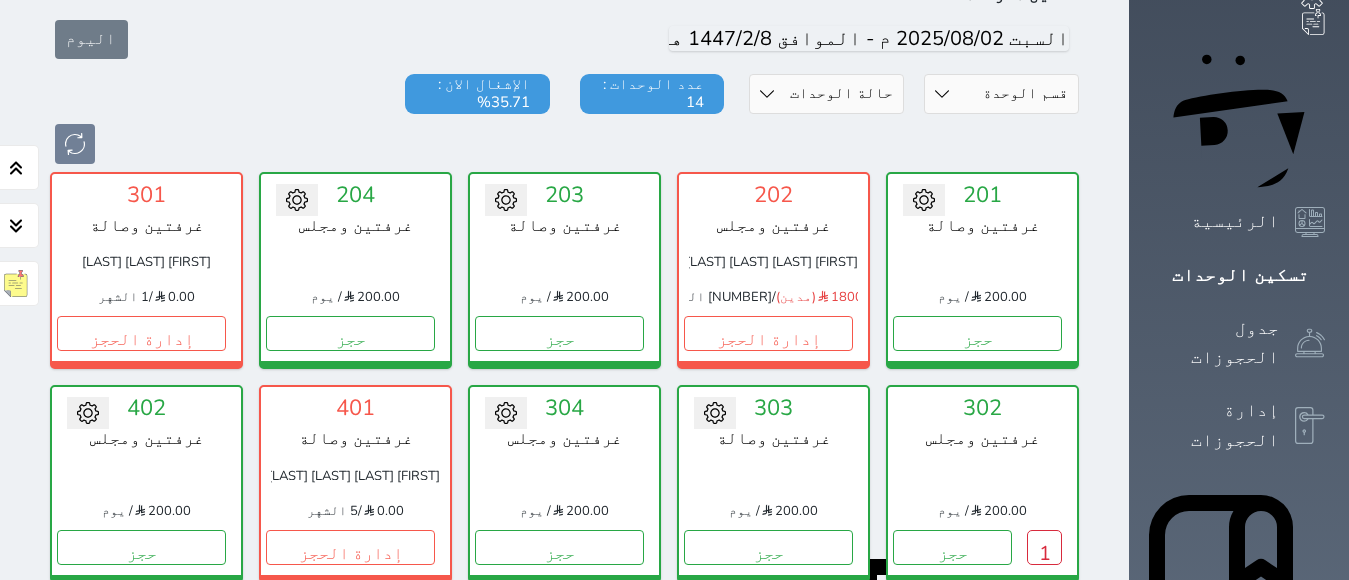 scroll, scrollTop: 210, scrollLeft: 0, axis: vertical 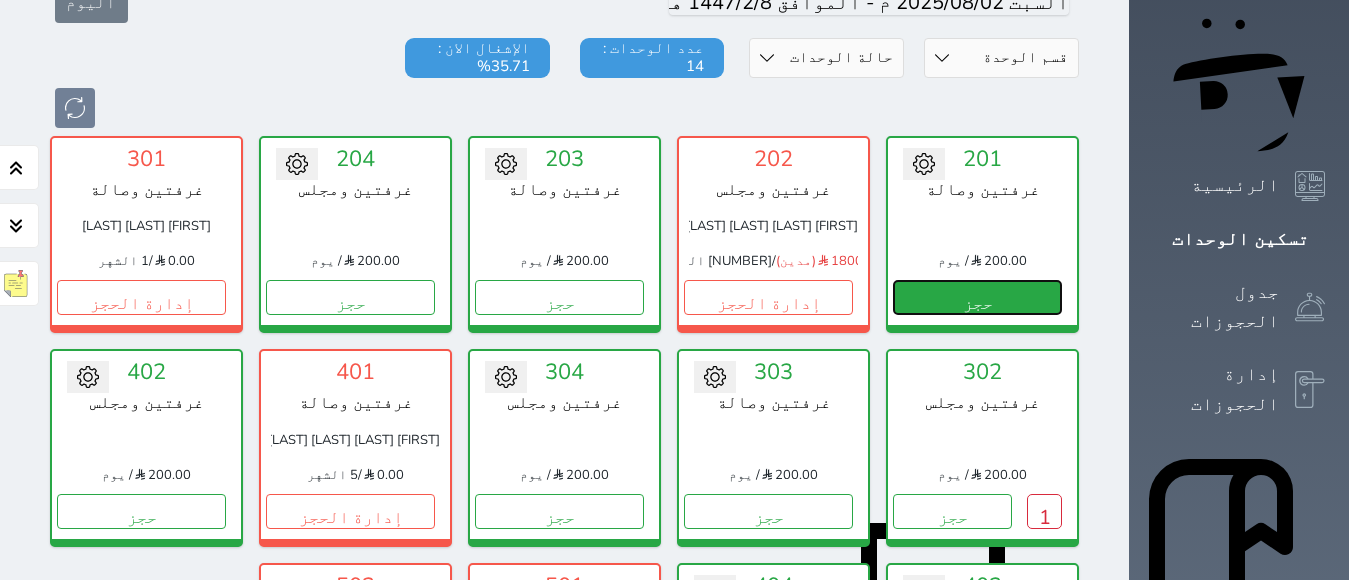 click on "حجز" at bounding box center [977, 297] 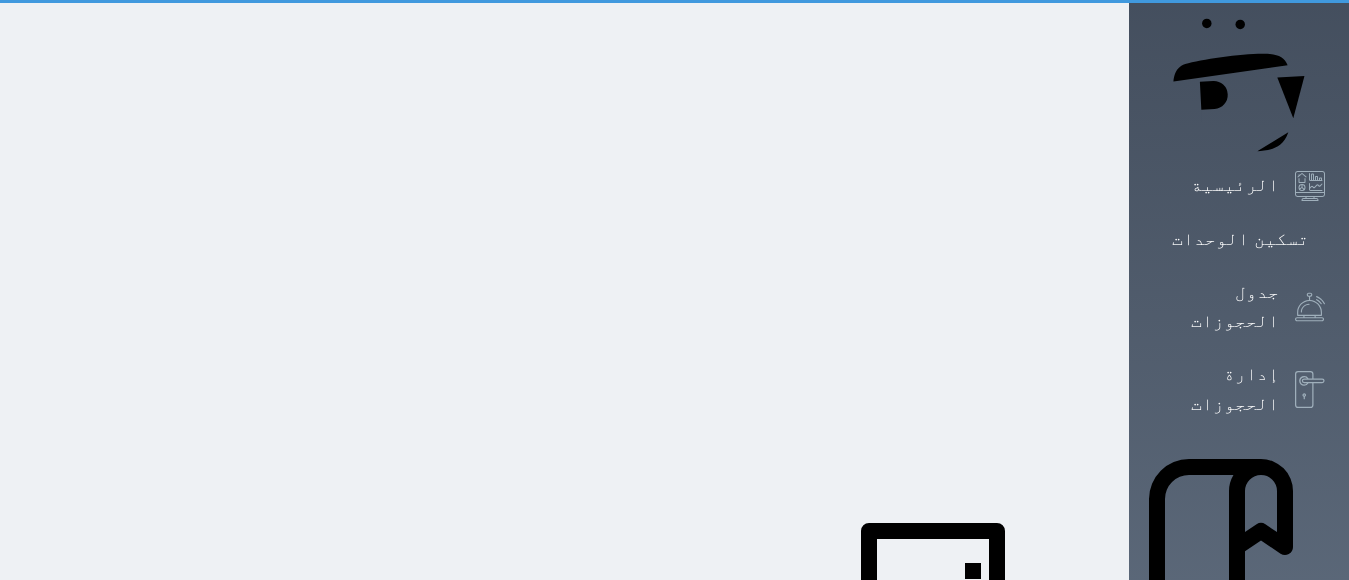 scroll, scrollTop: 32, scrollLeft: 0, axis: vertical 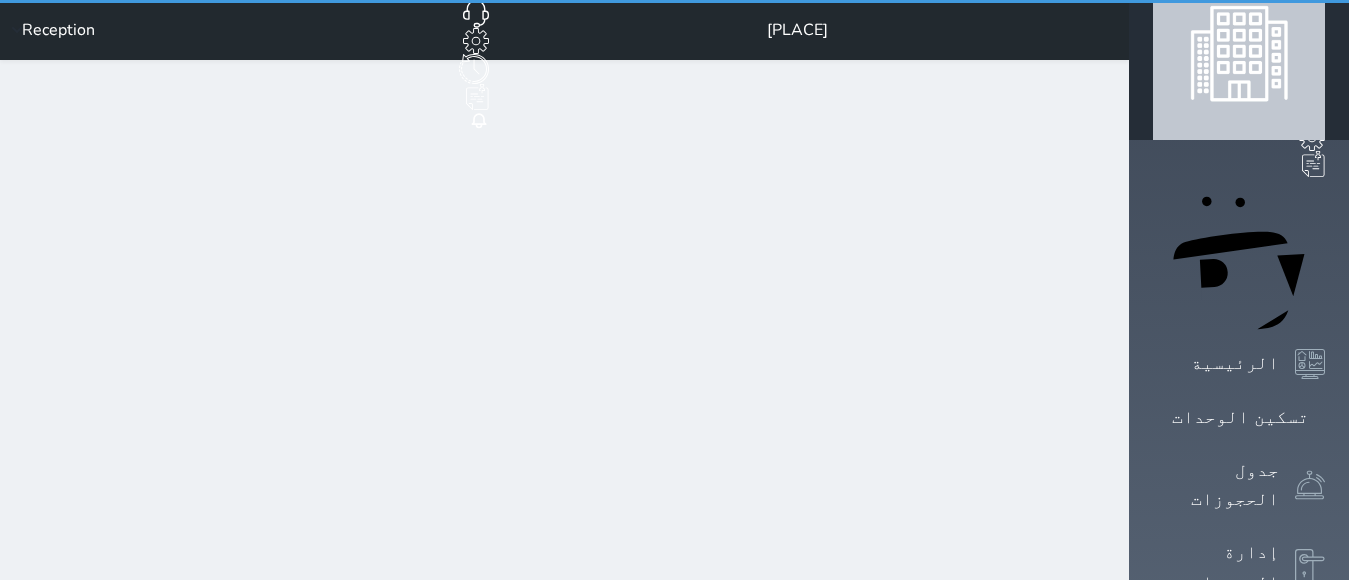 select on "1" 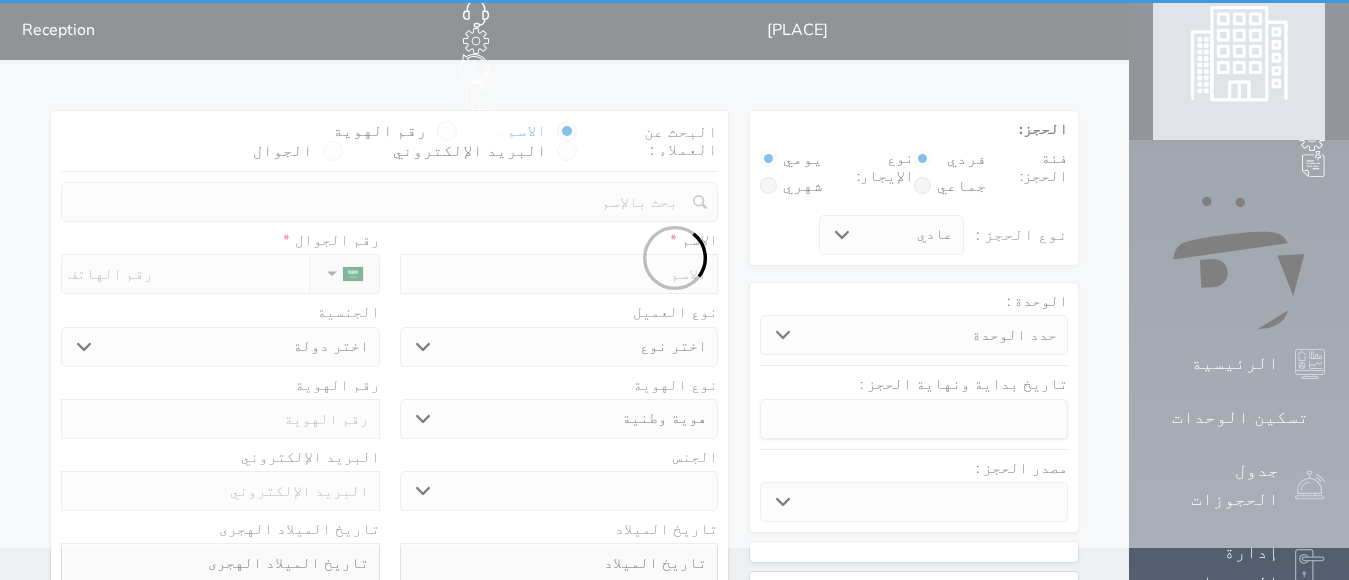 scroll, scrollTop: 0, scrollLeft: 0, axis: both 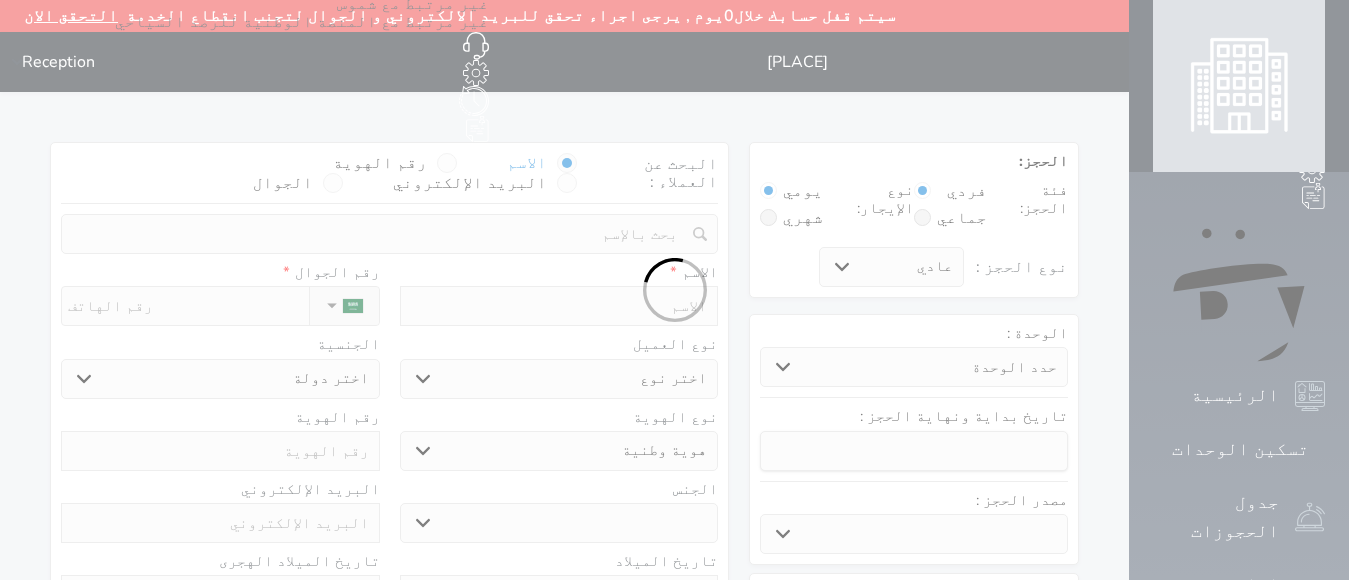 select 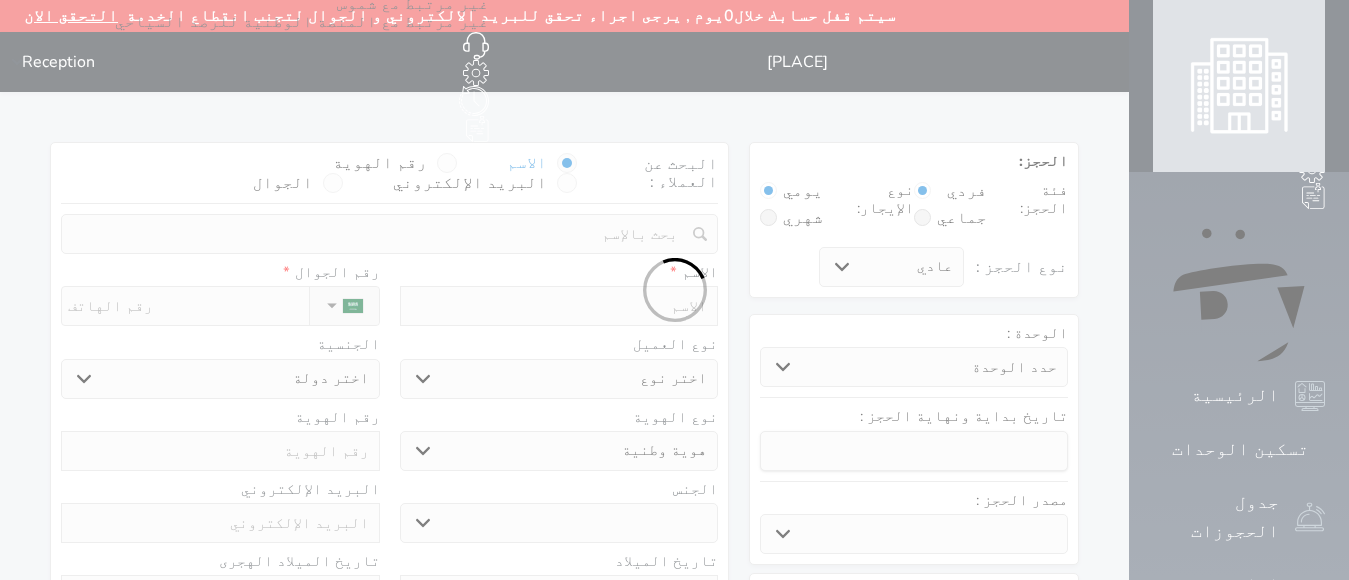 select on "3485" 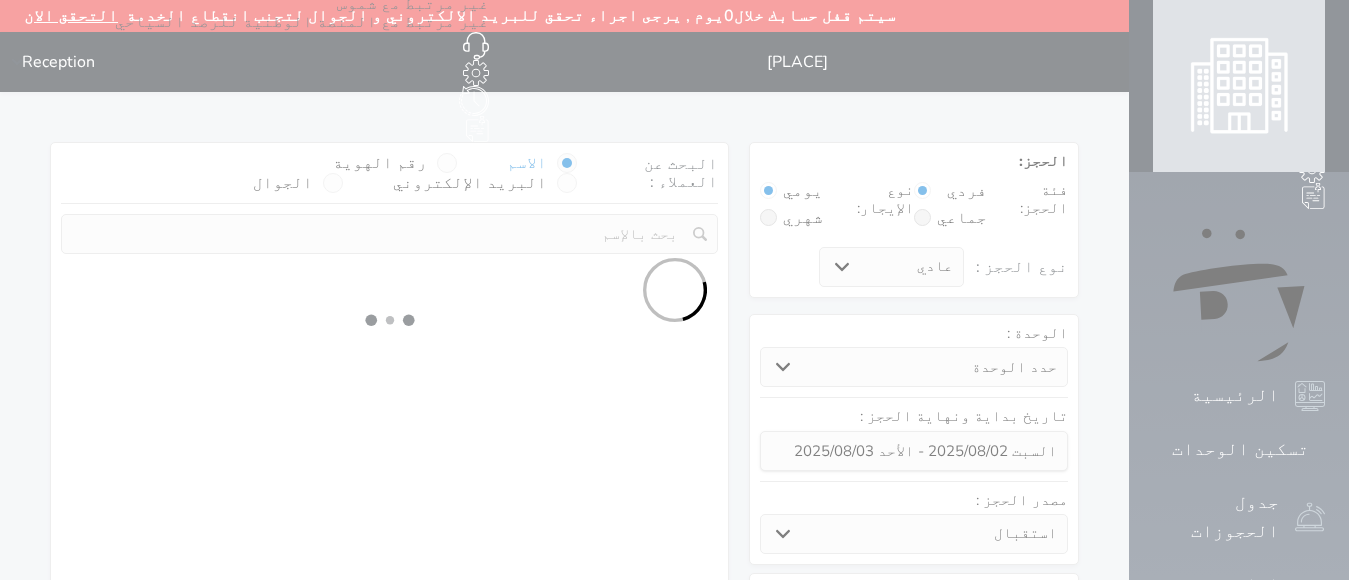 select 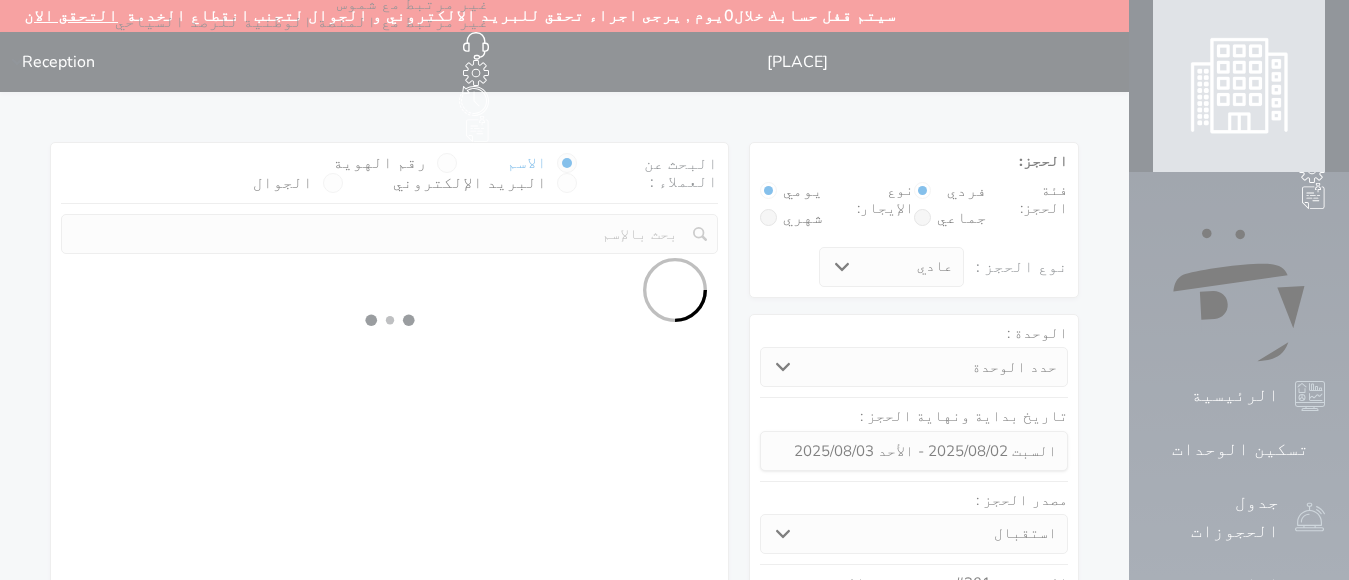 select on "1" 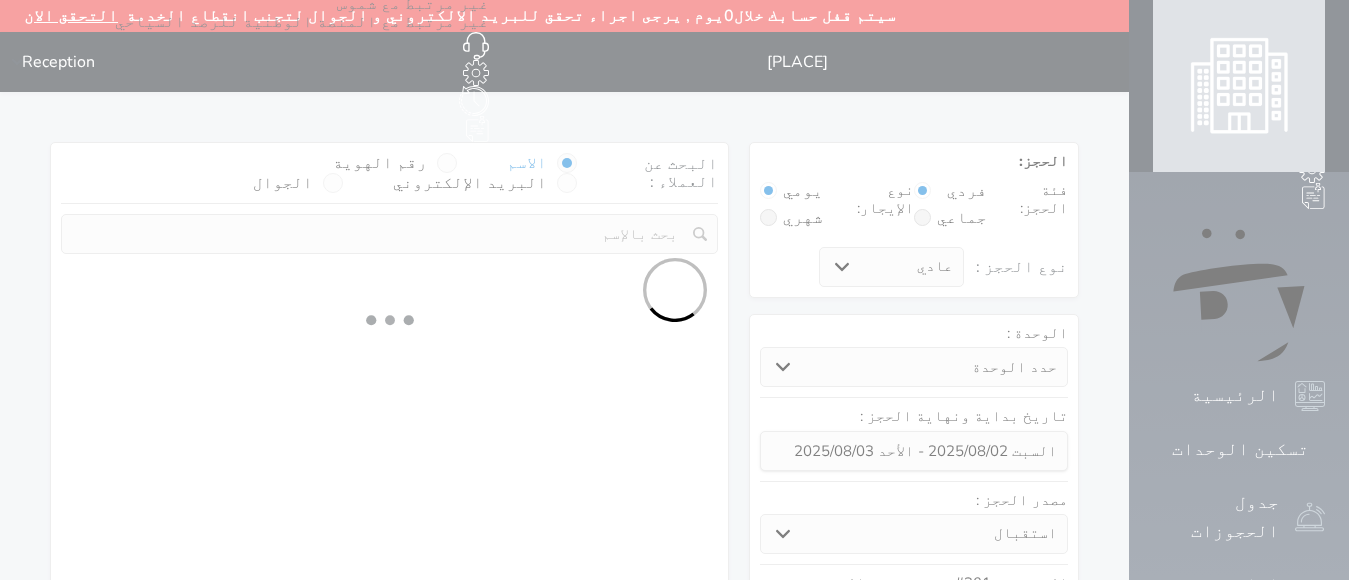 select on "113" 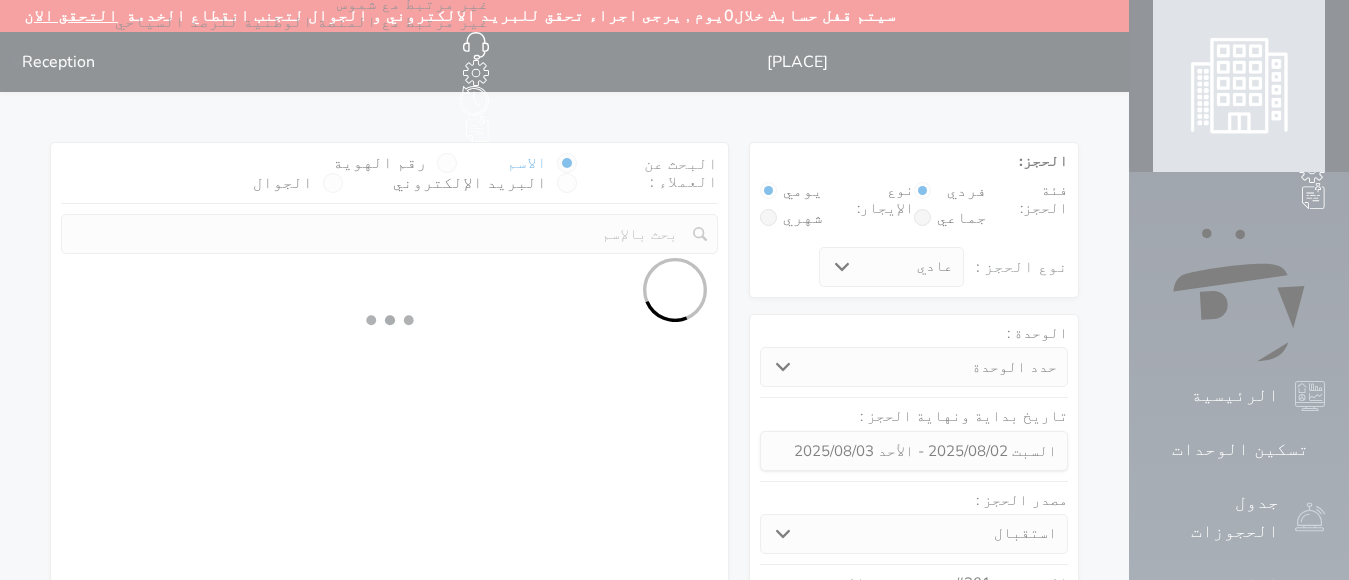 select on "1" 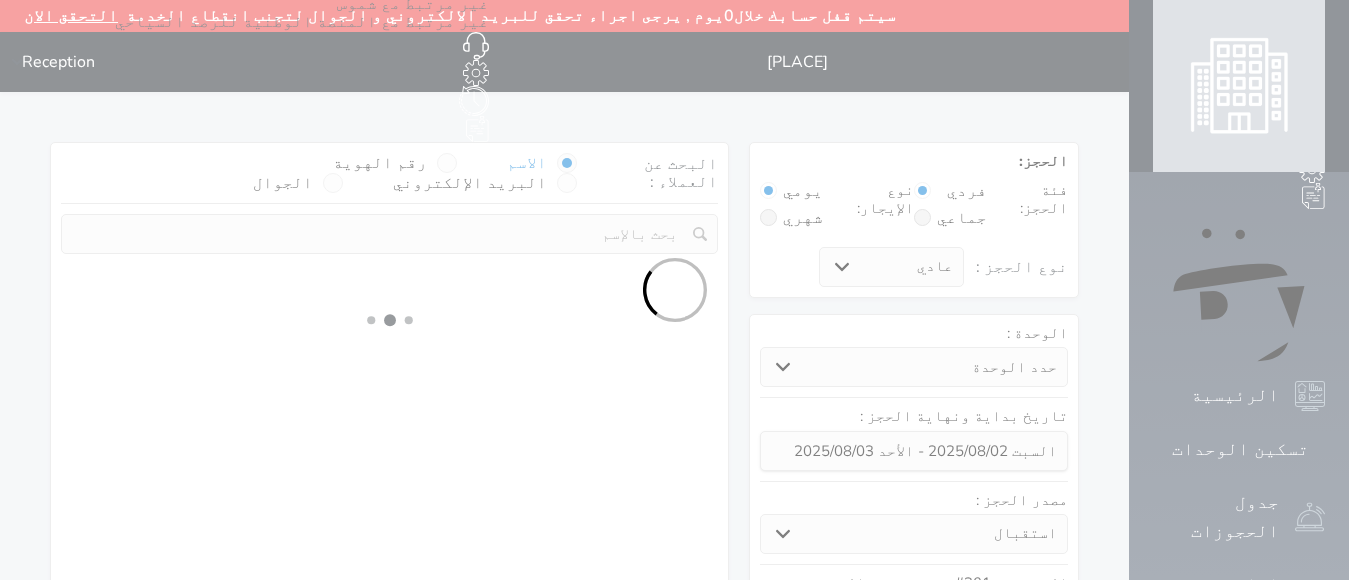 select 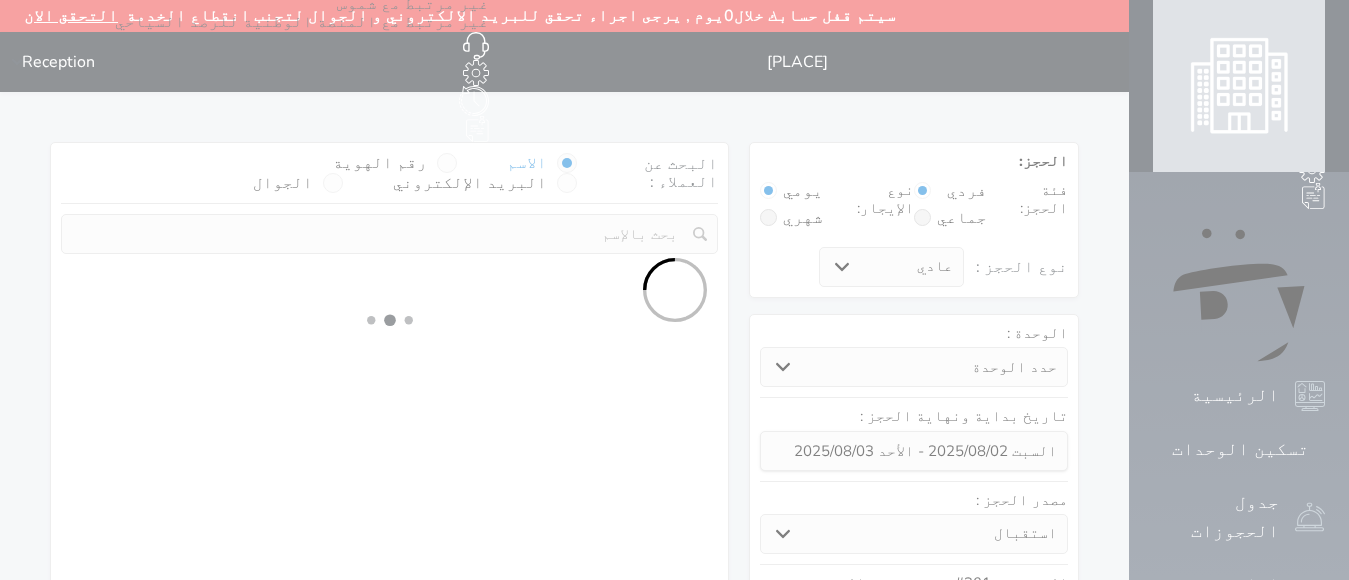select on "7" 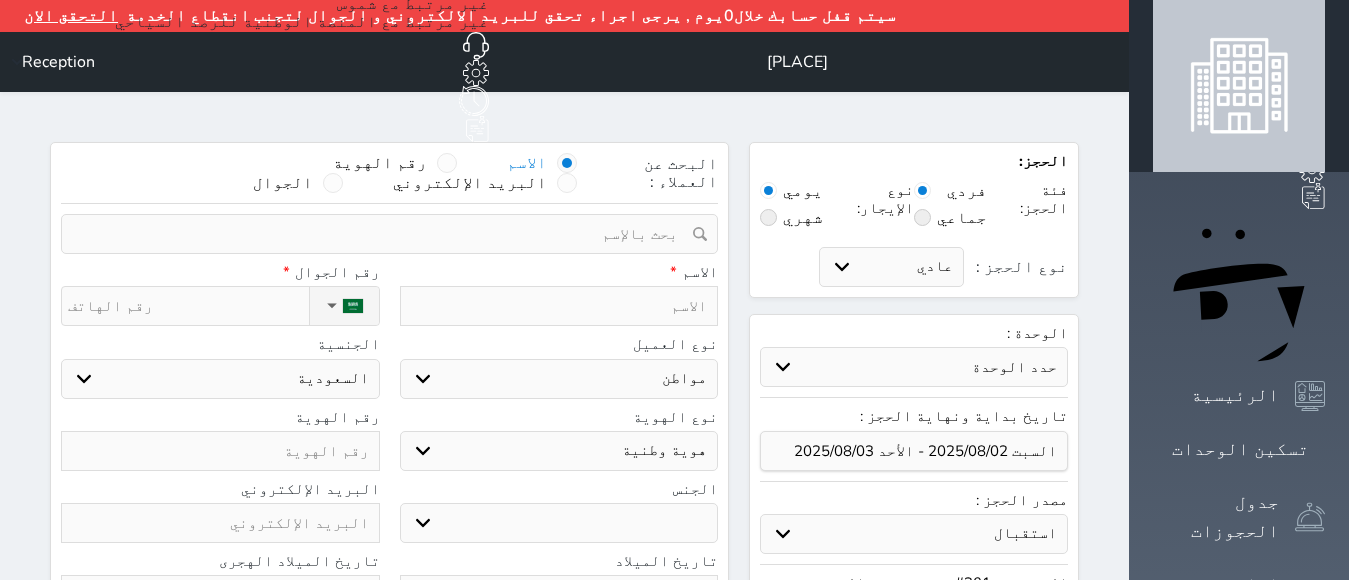 select 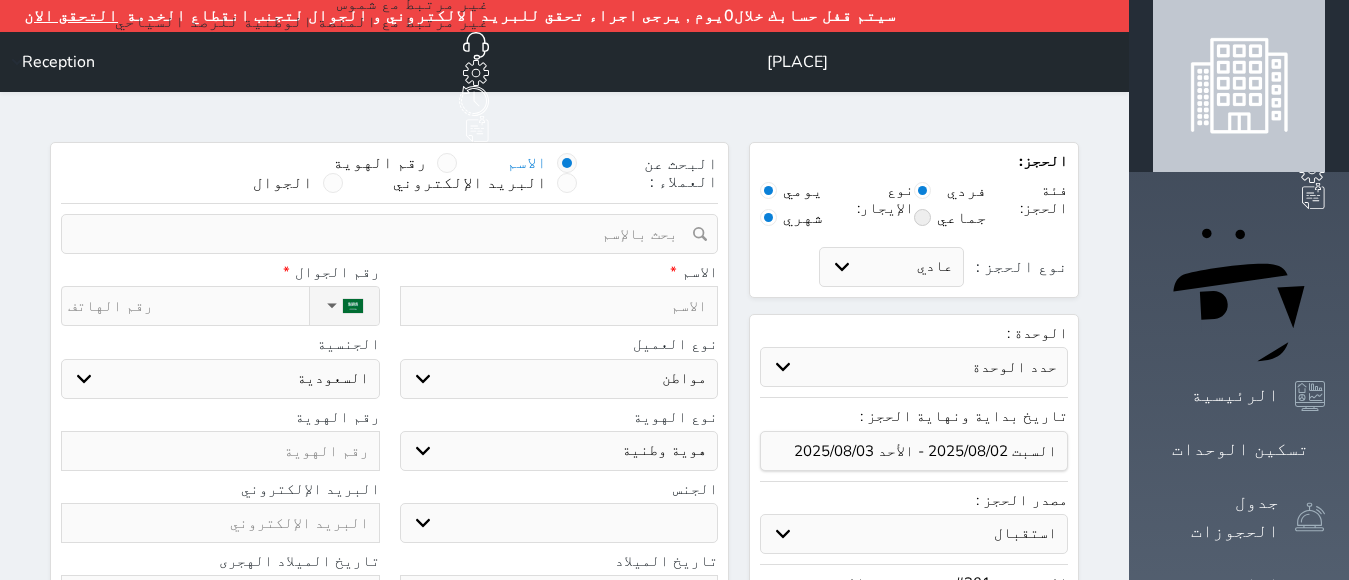 radio on "false" 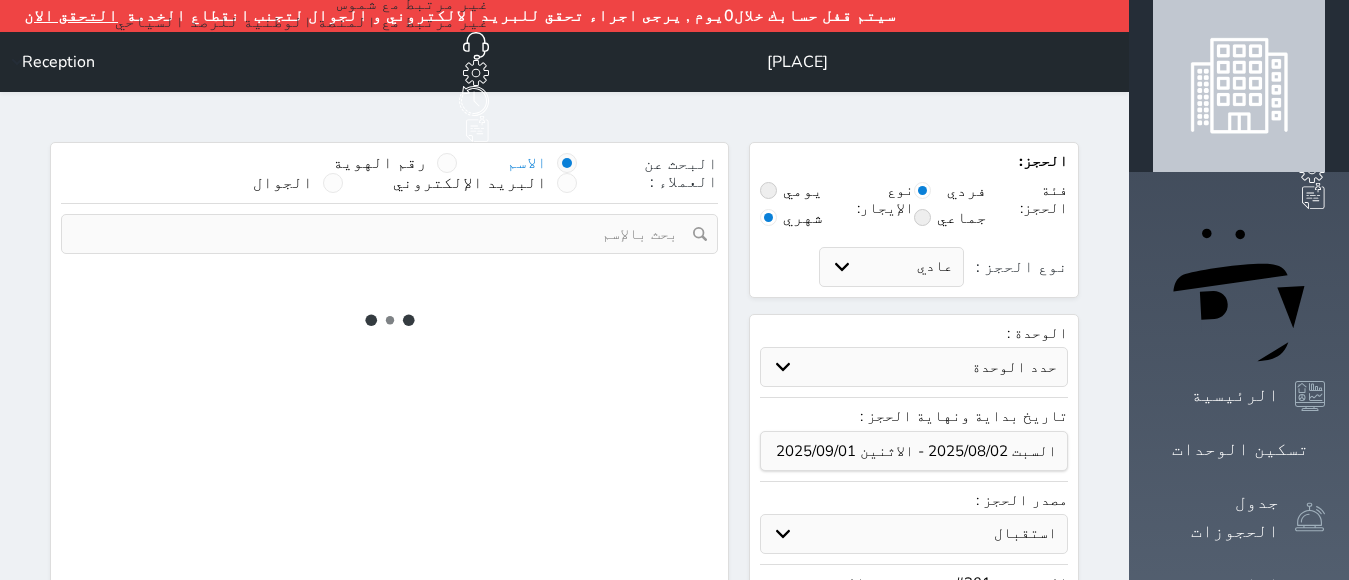 type on "1" 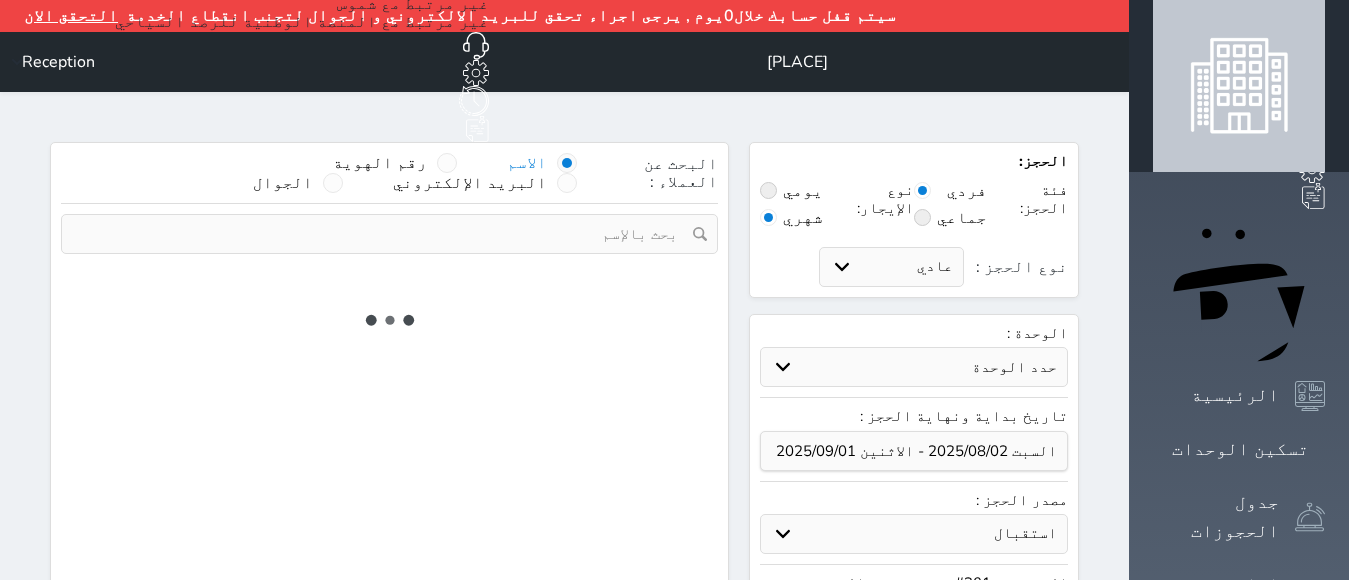 type on "0" 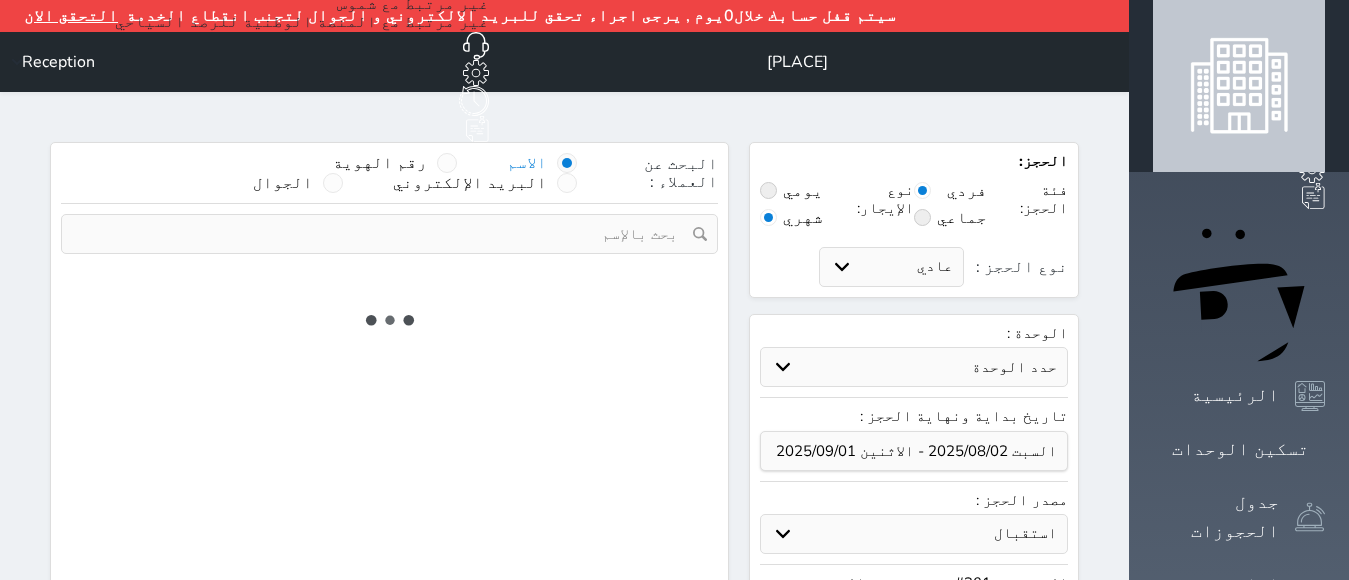 select on "1" 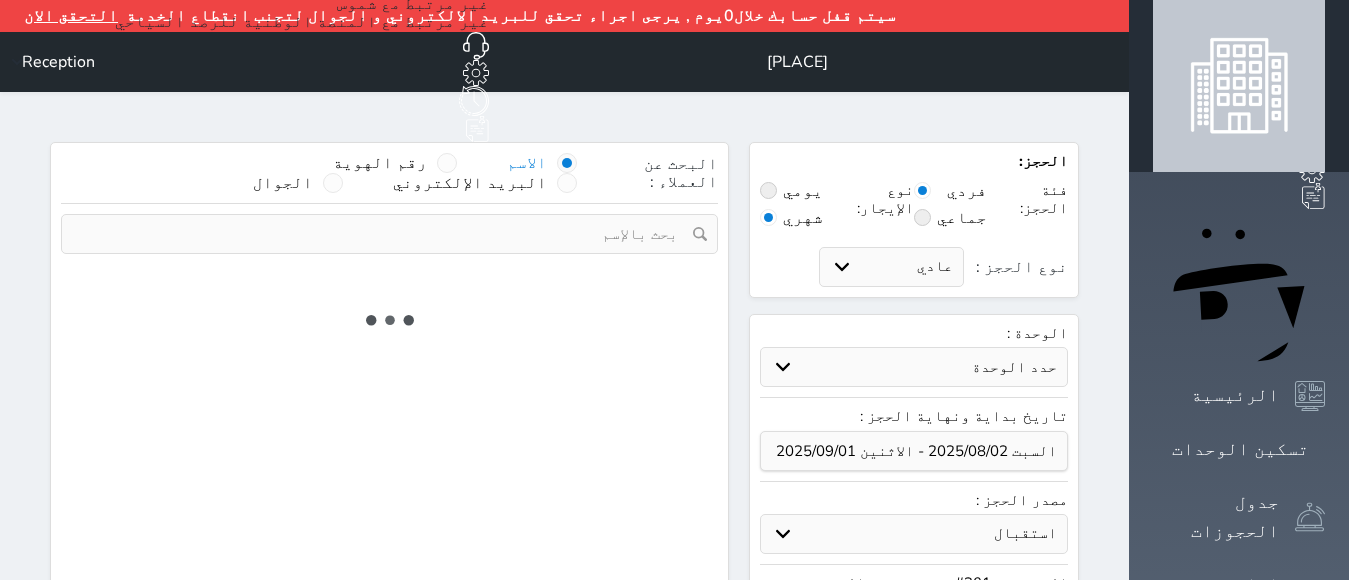select on "113" 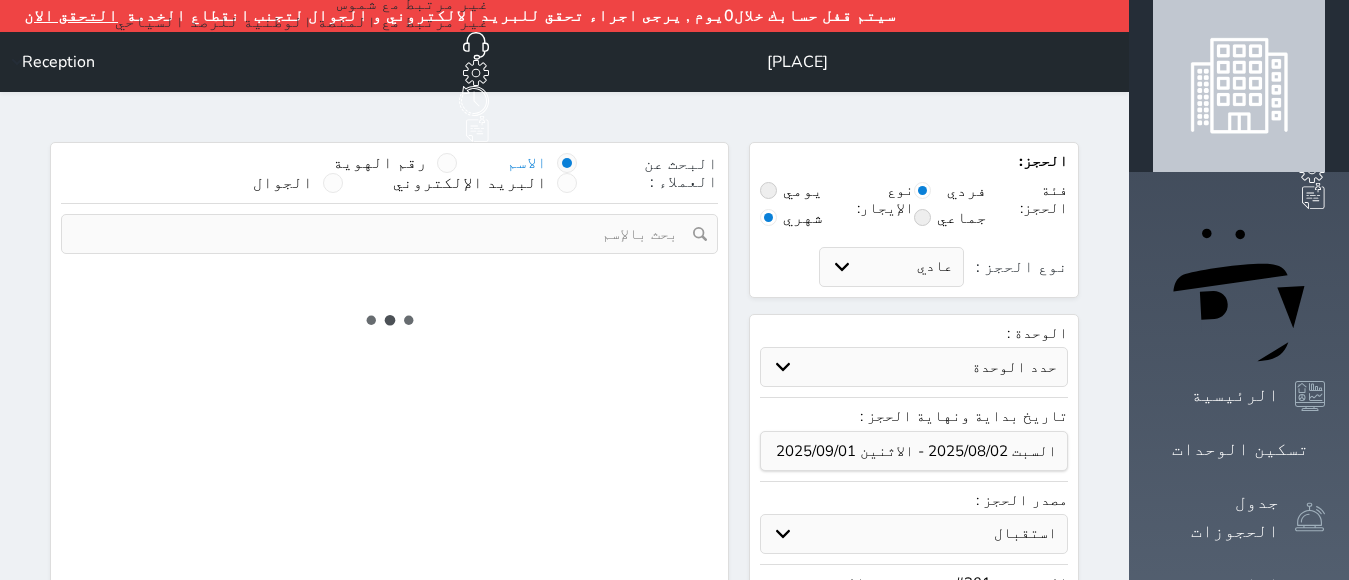 select on "1" 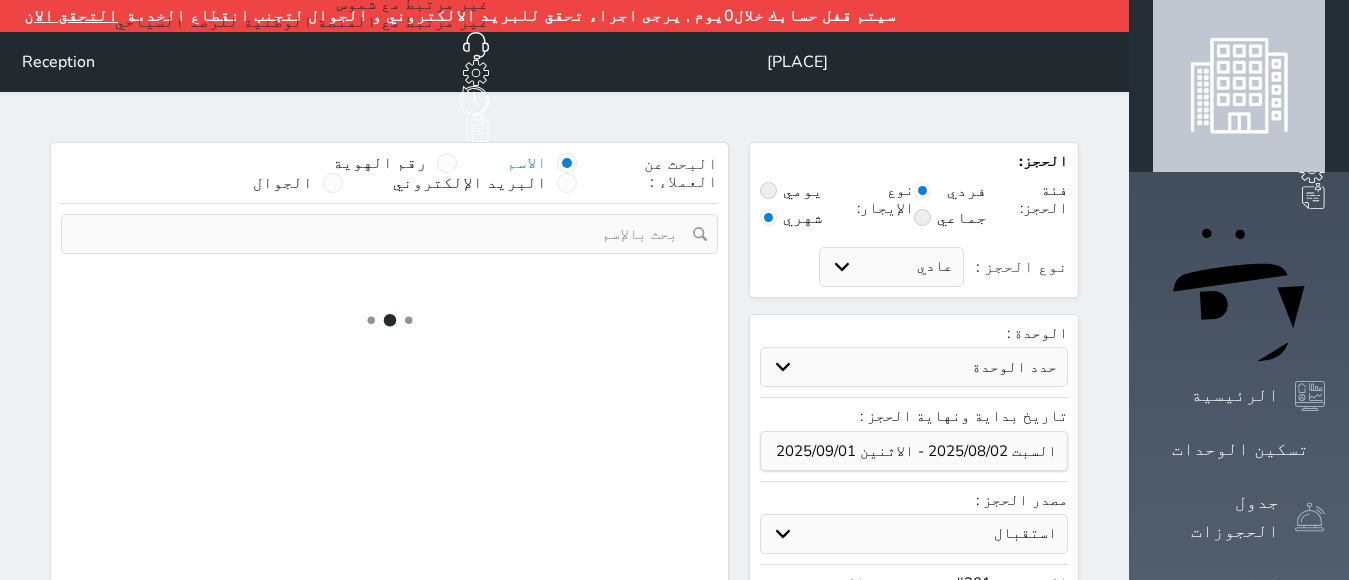select 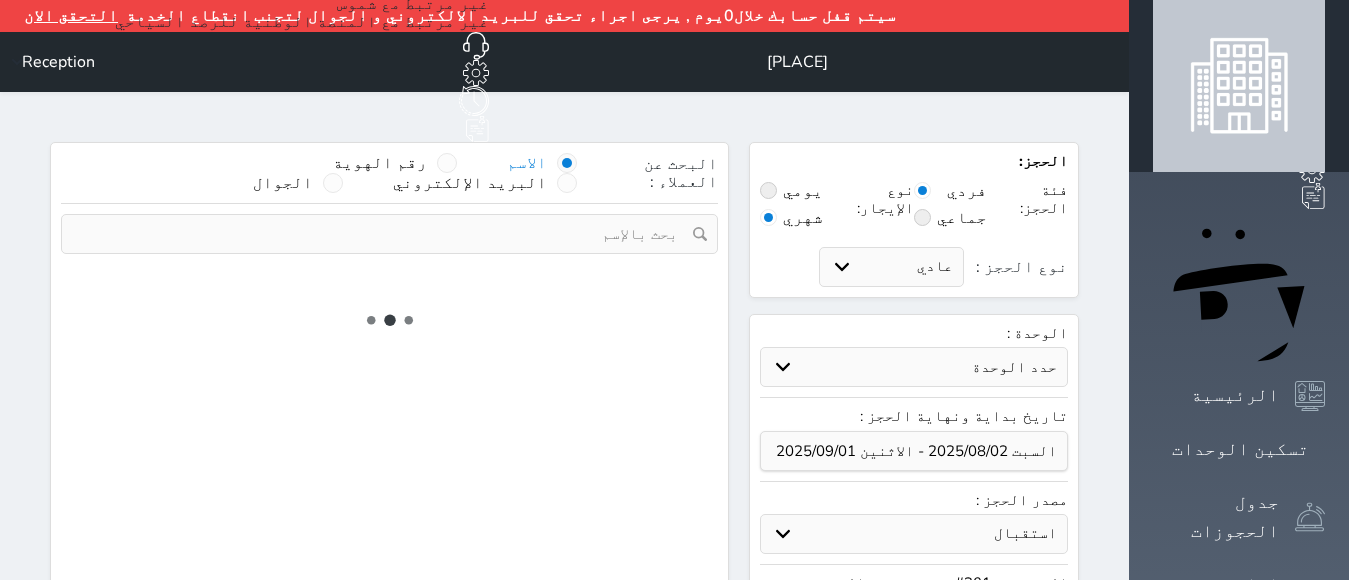 select on "7" 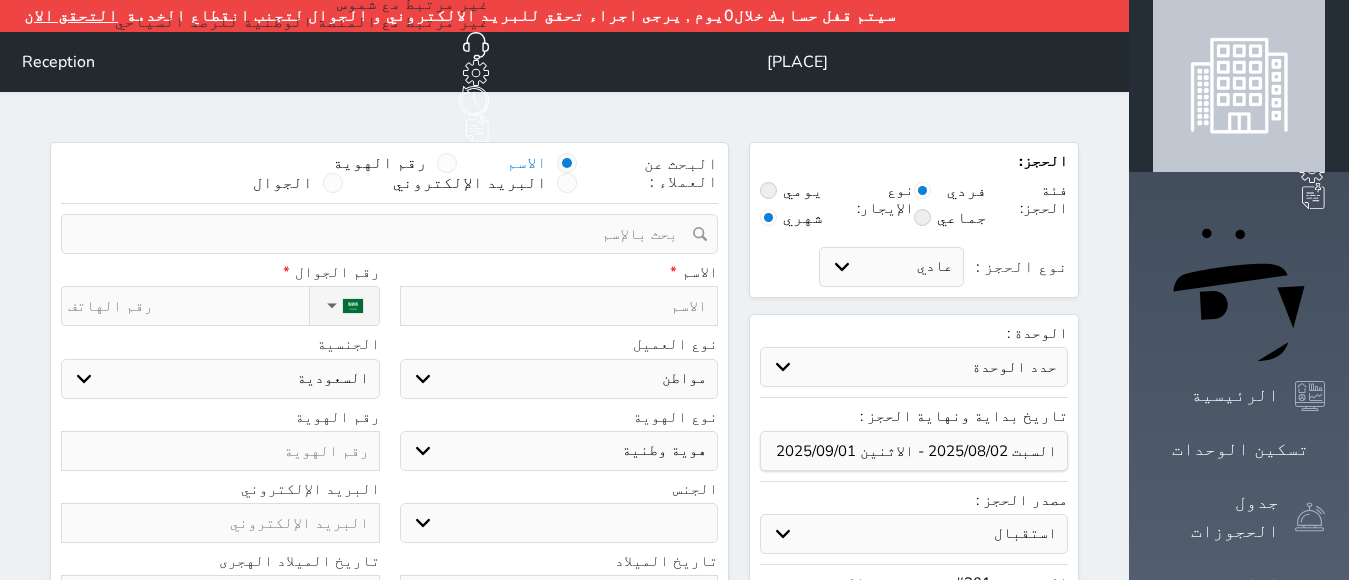 select 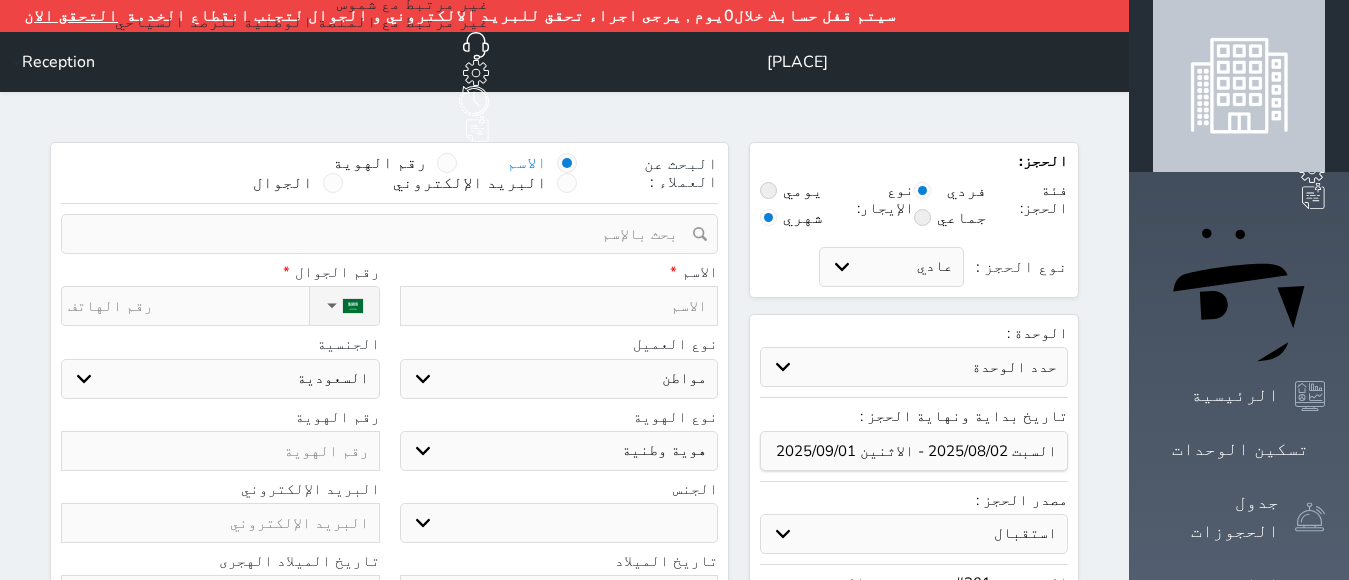 click at bounding box center (559, 306) 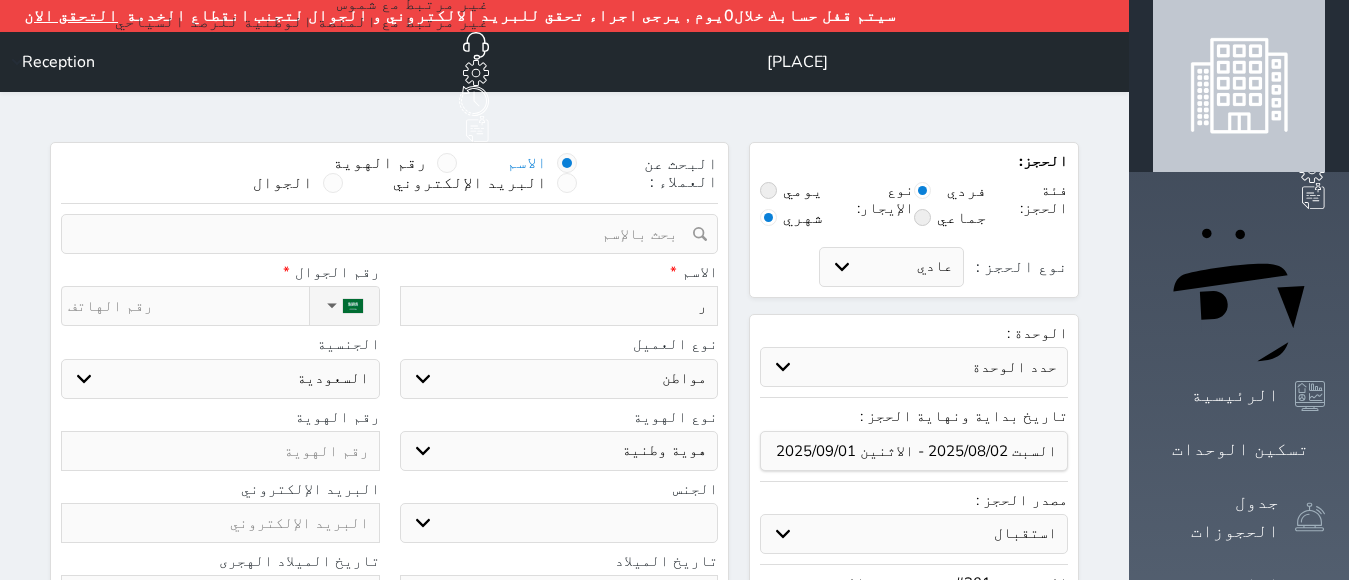 type on "را" 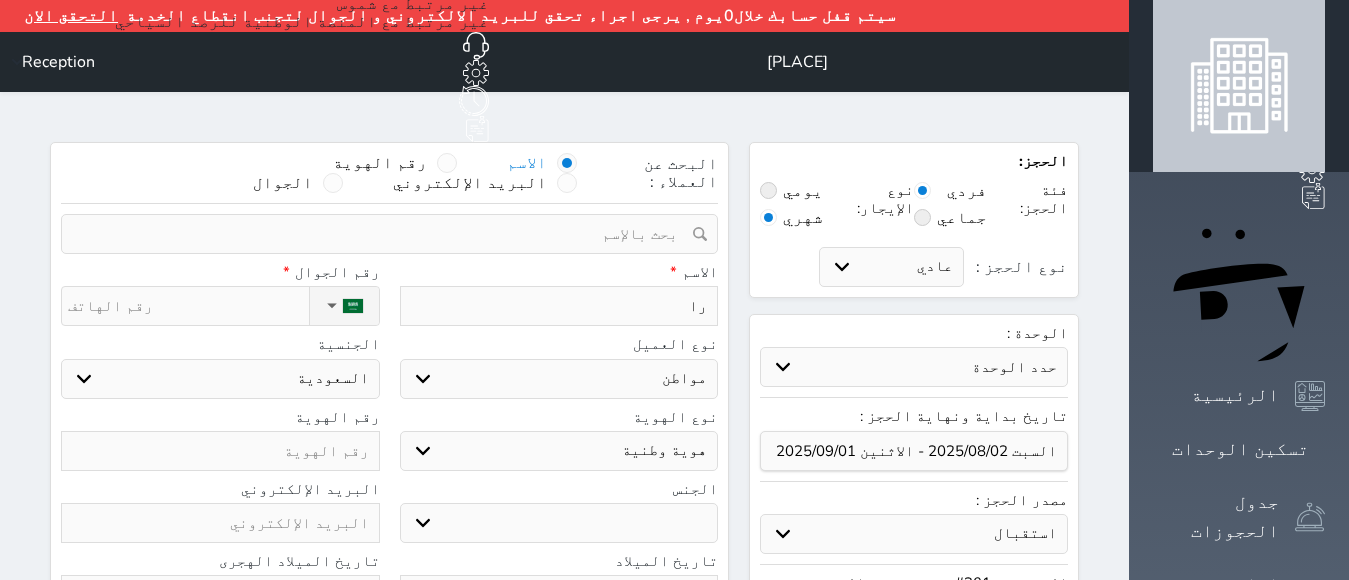 type on "[FIRST]" 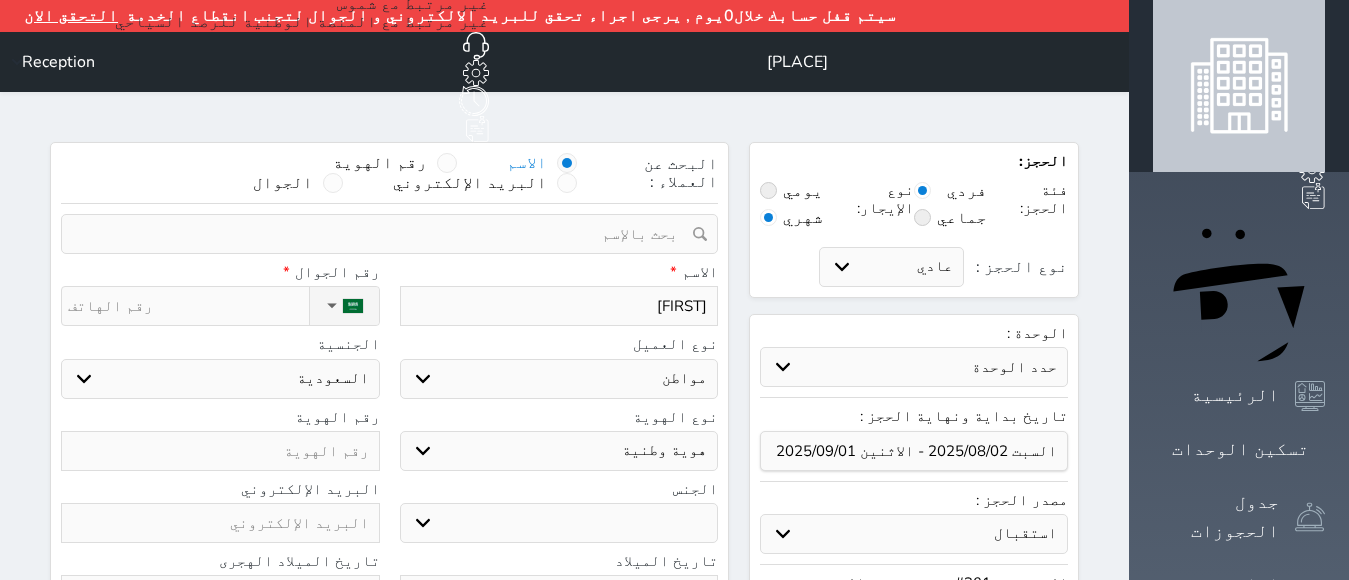 type on "[FIRST]" 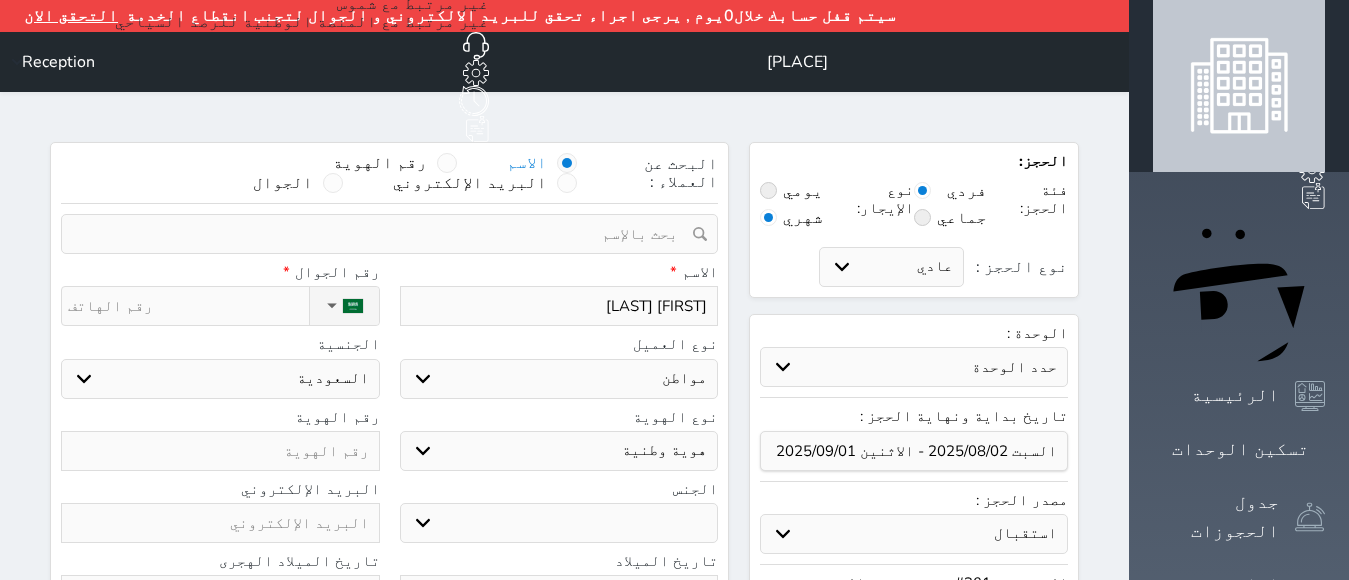 select 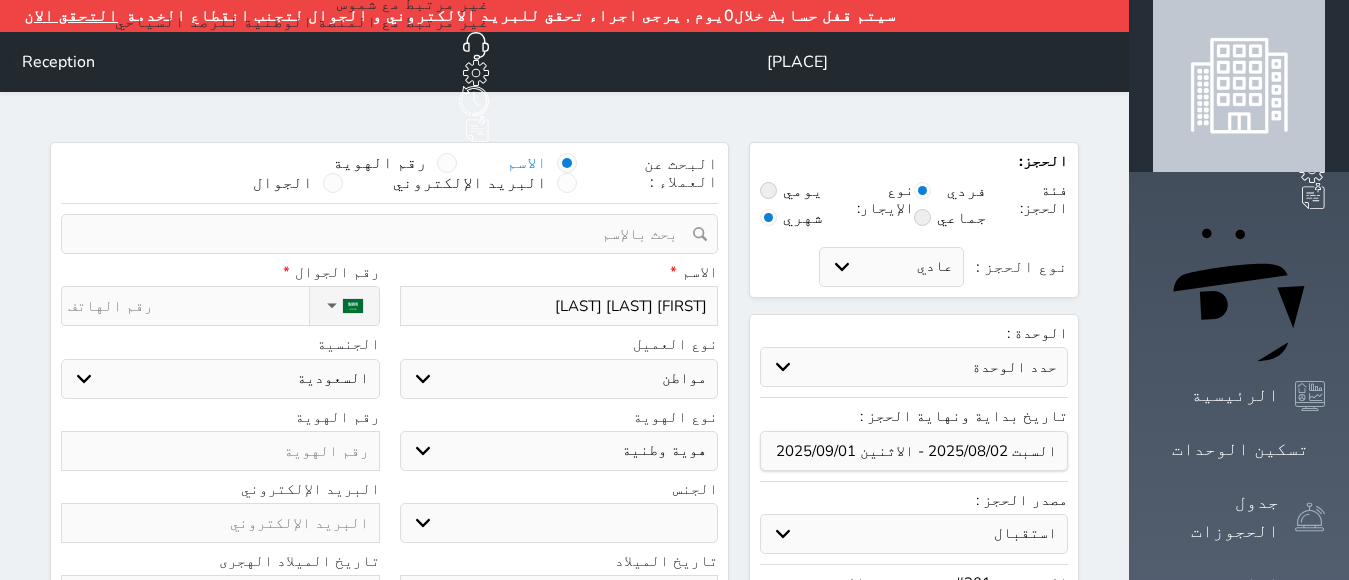 type on "[FIRST] [LAST] [LAST]" 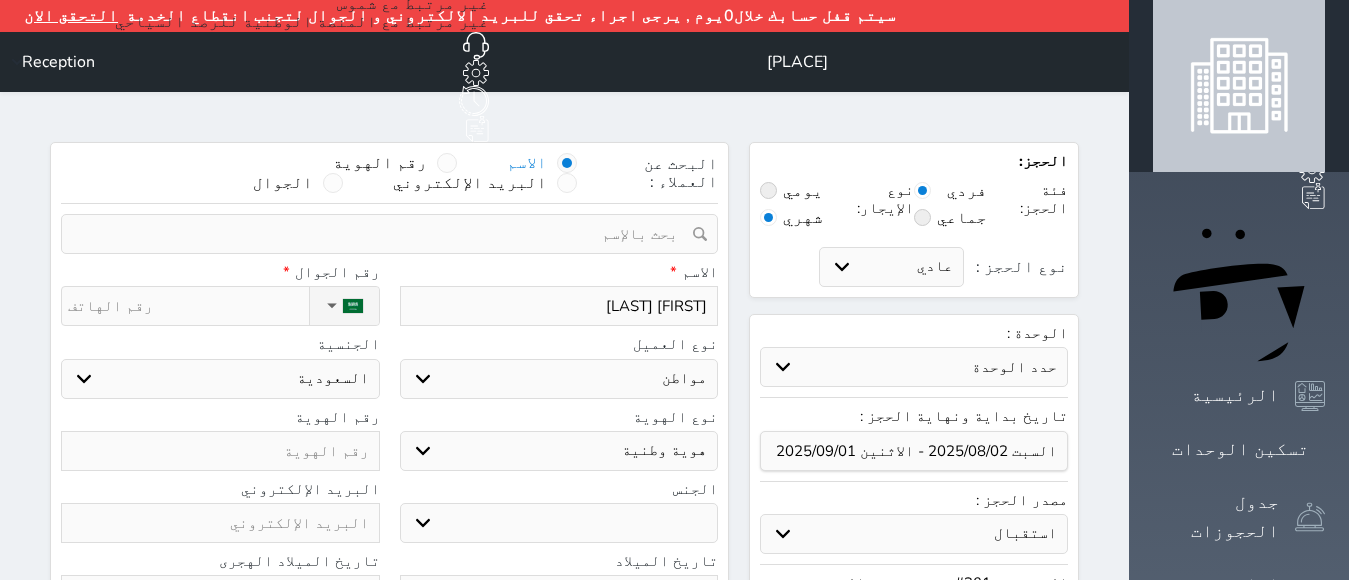 type on "[FIRST] [LAST] [LAST] [LAST]" 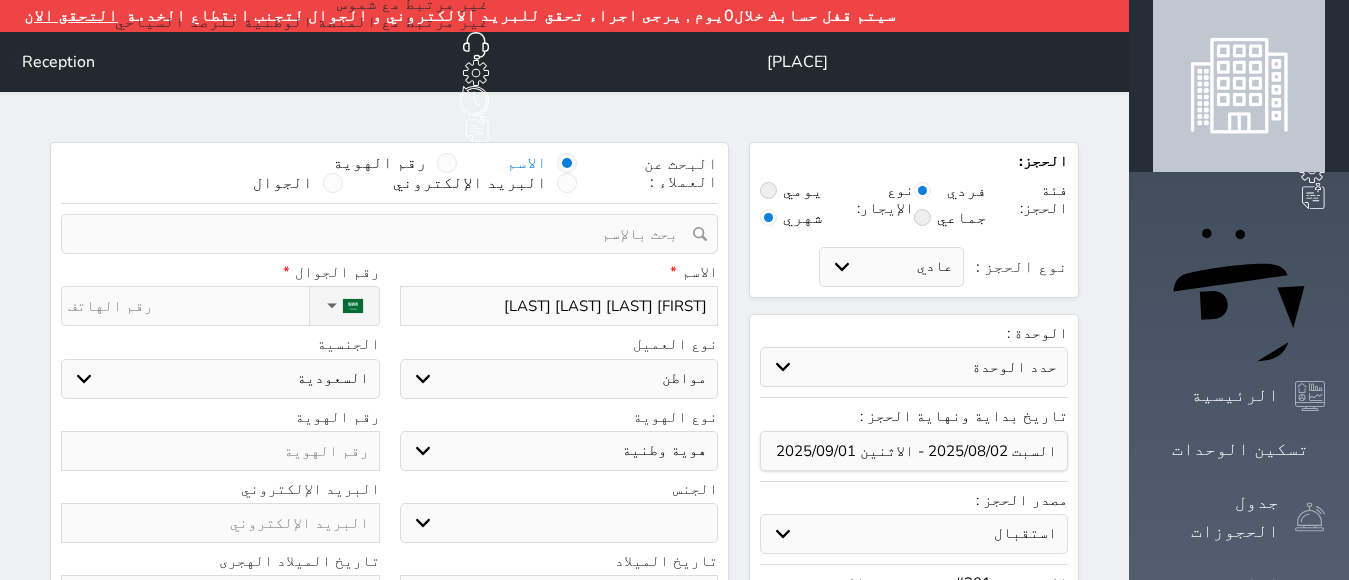 select 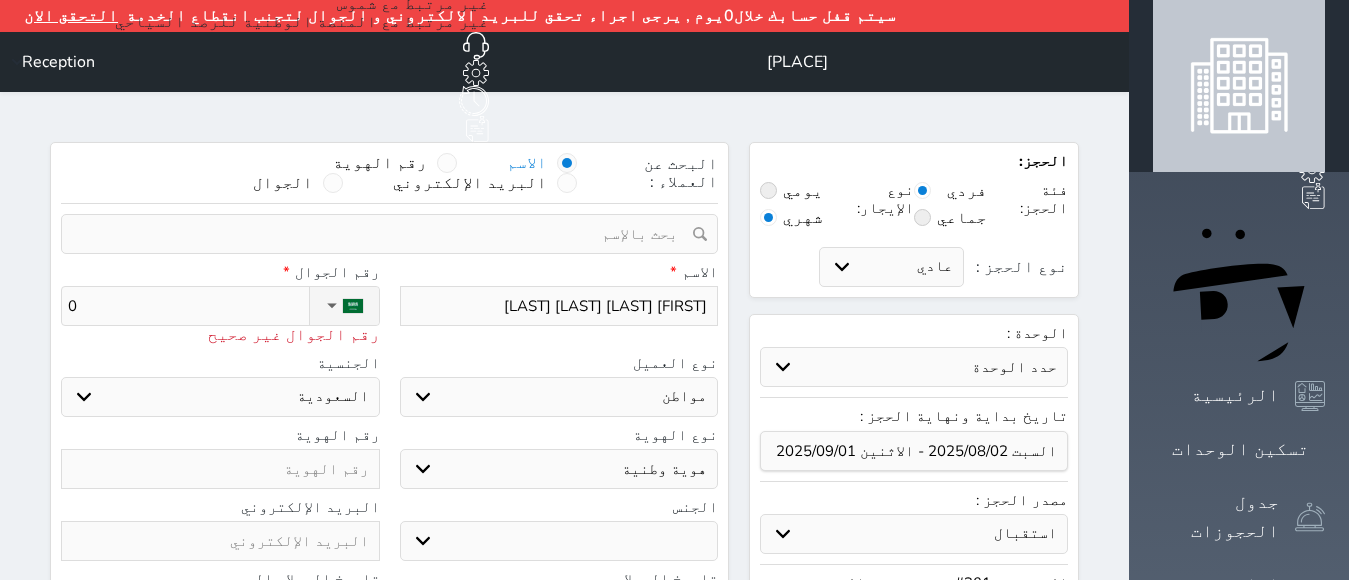 type on "05" 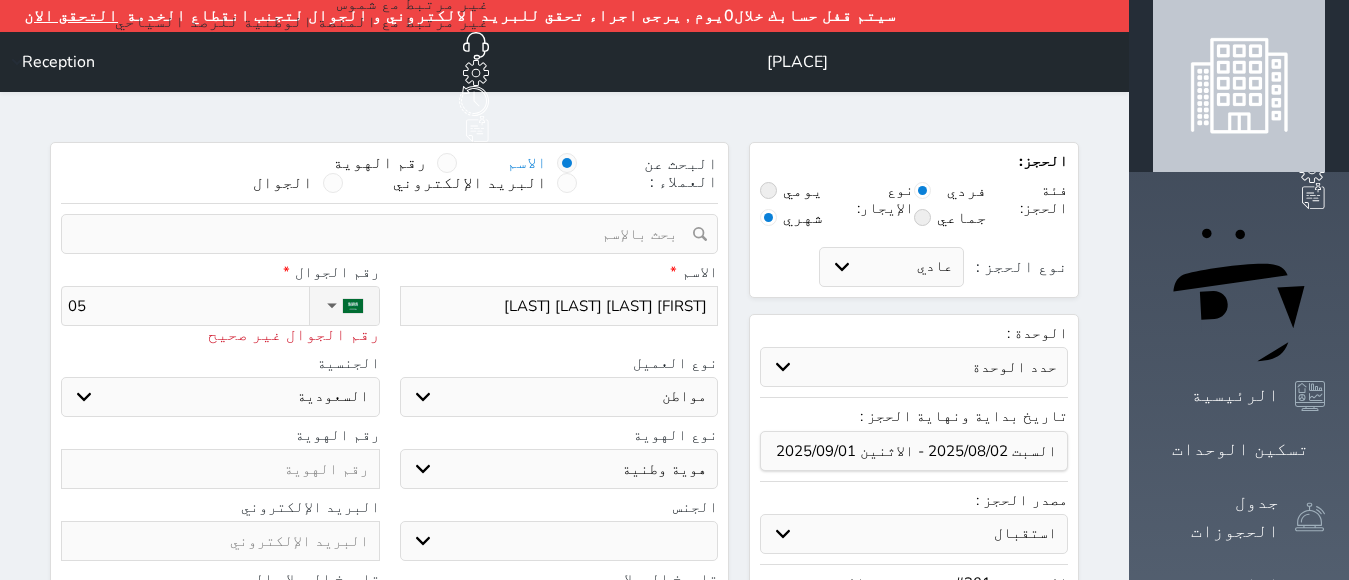type on "050" 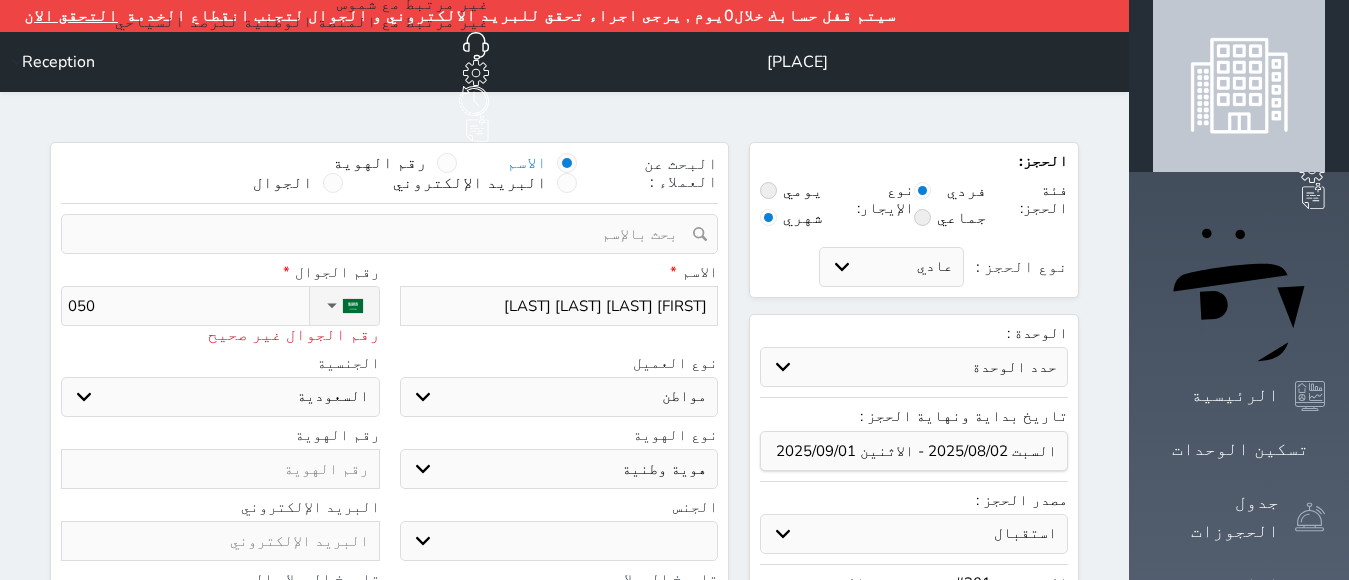 type on "0502" 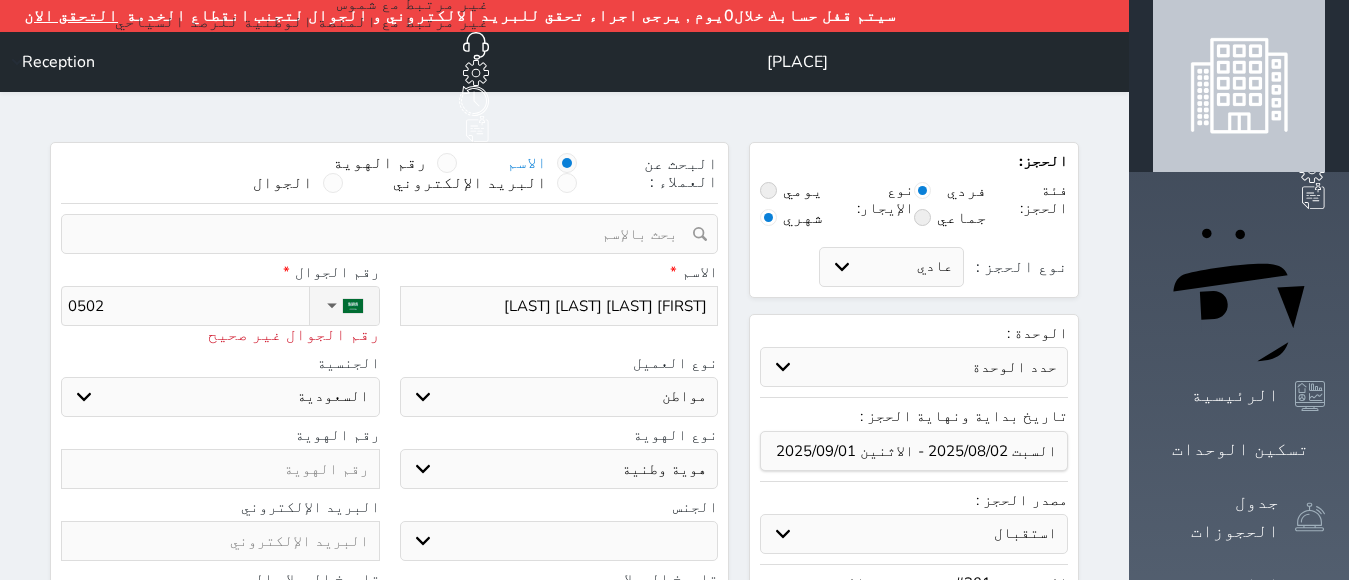 type on "[PHONE]" 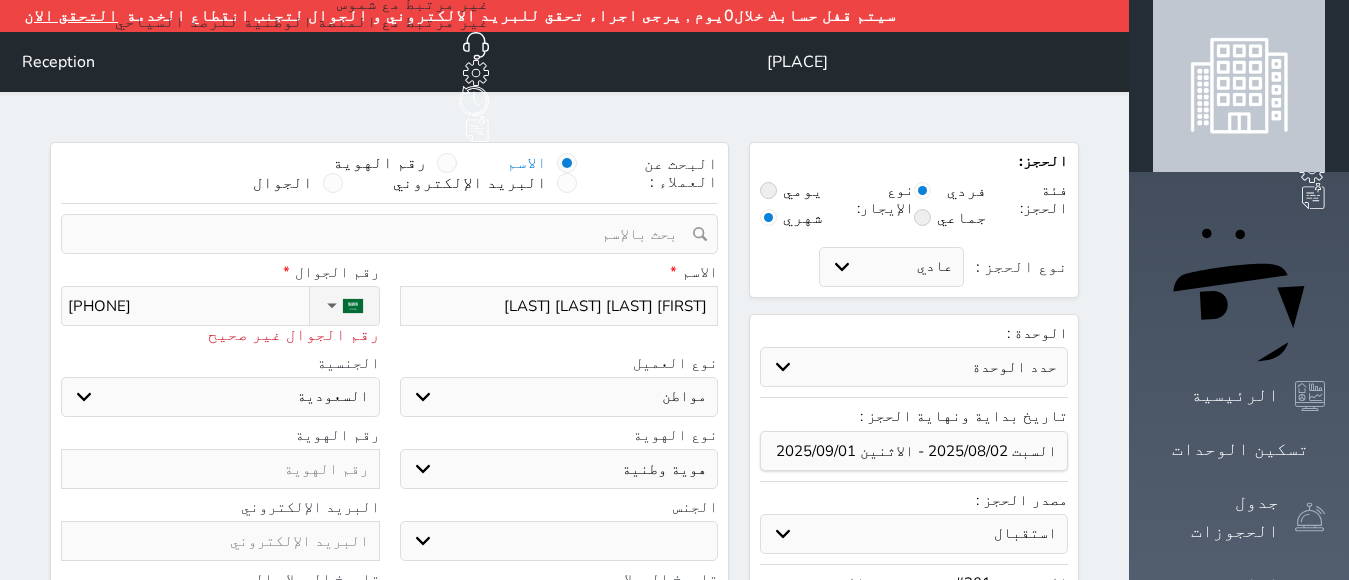 type on "[PHONE]" 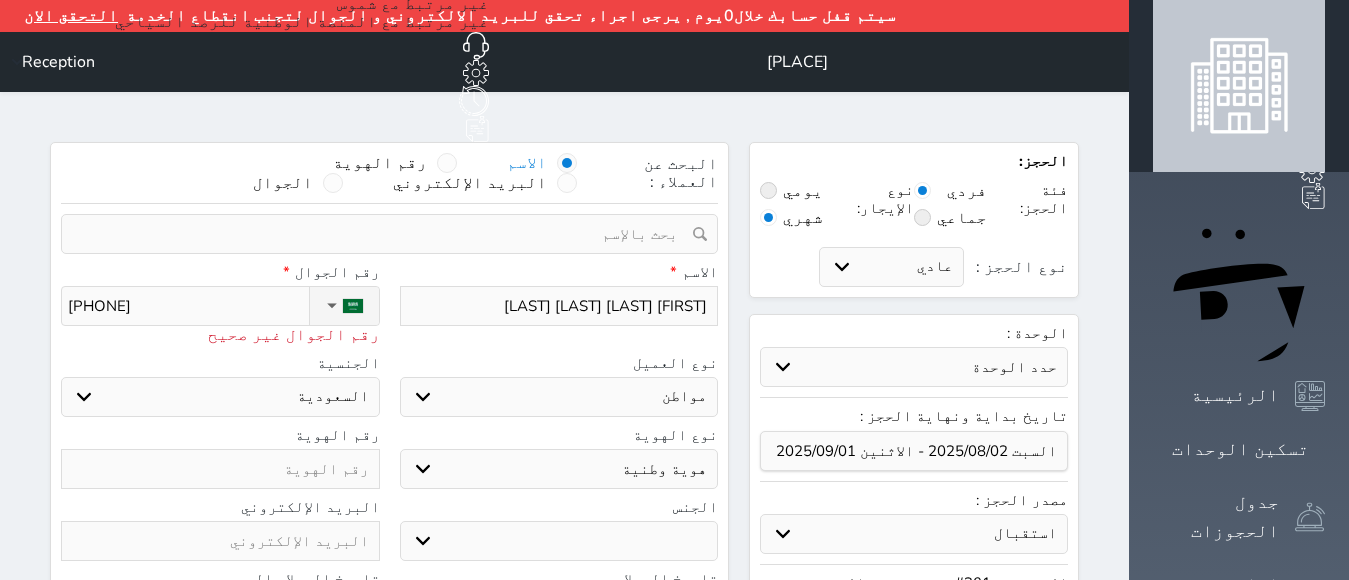 type on "[PHONE]" 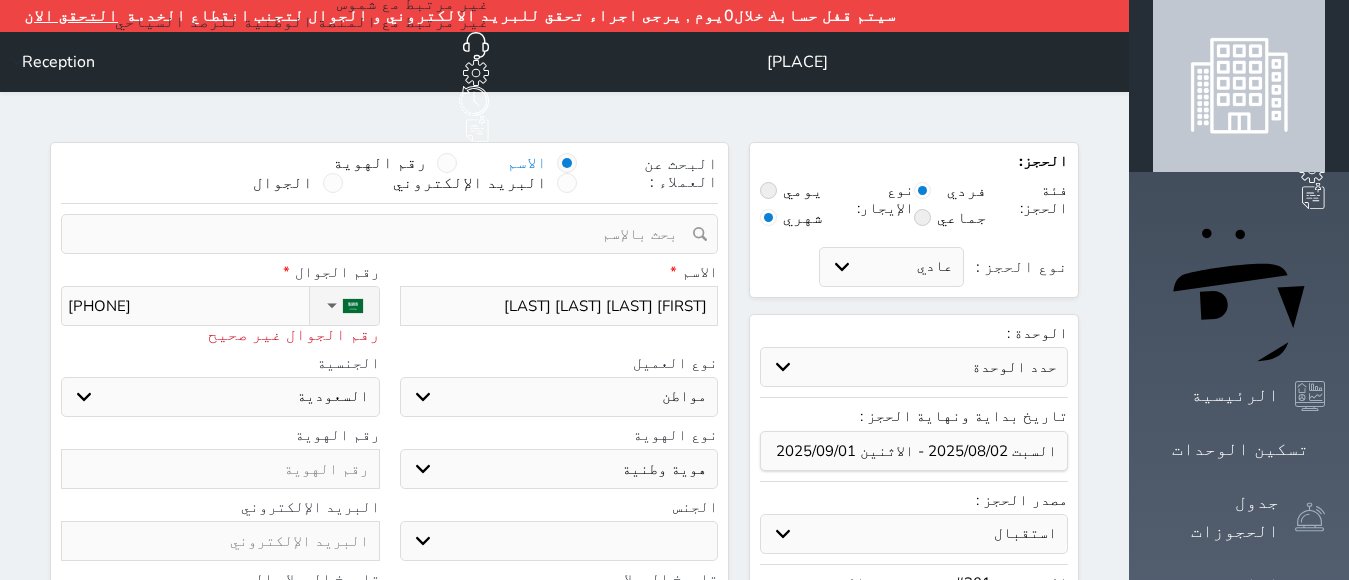 type on "[PHONE]" 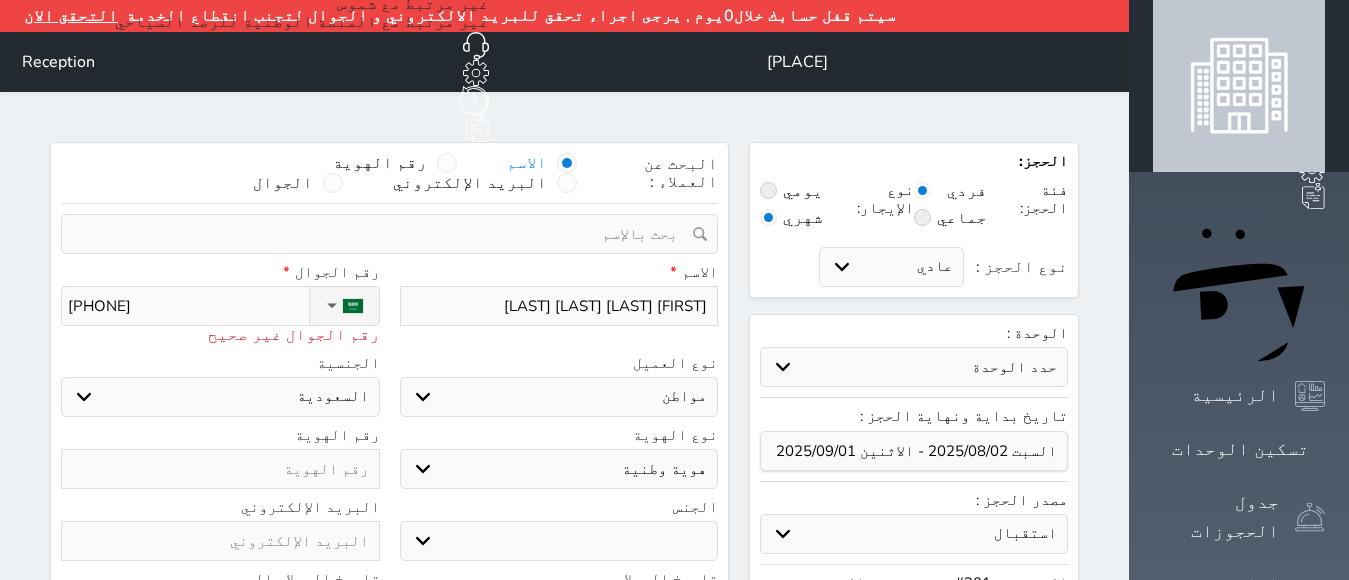 type on "[PHONE]" 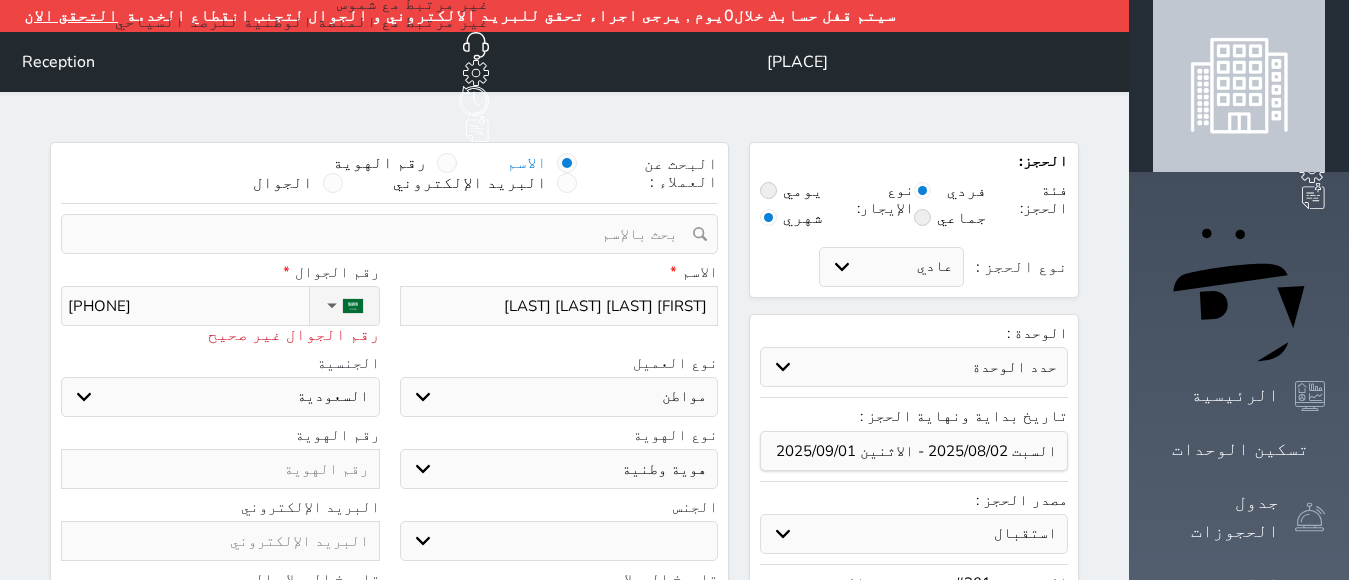 type on "[PHONE]" 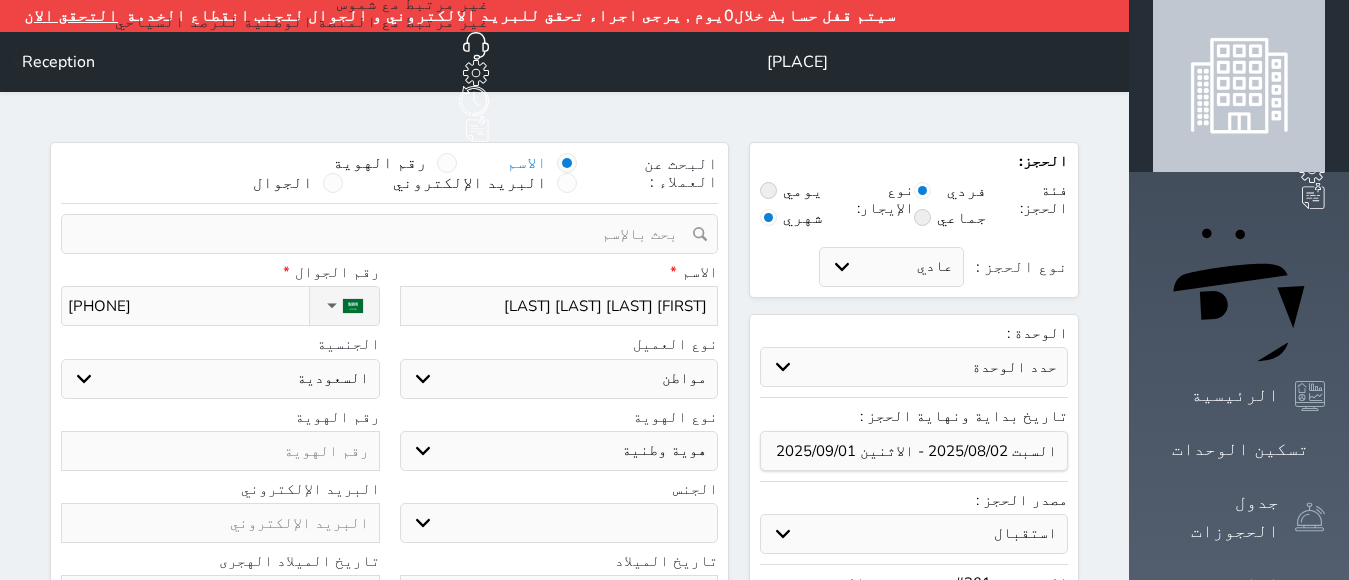 type on "[PHONE]" 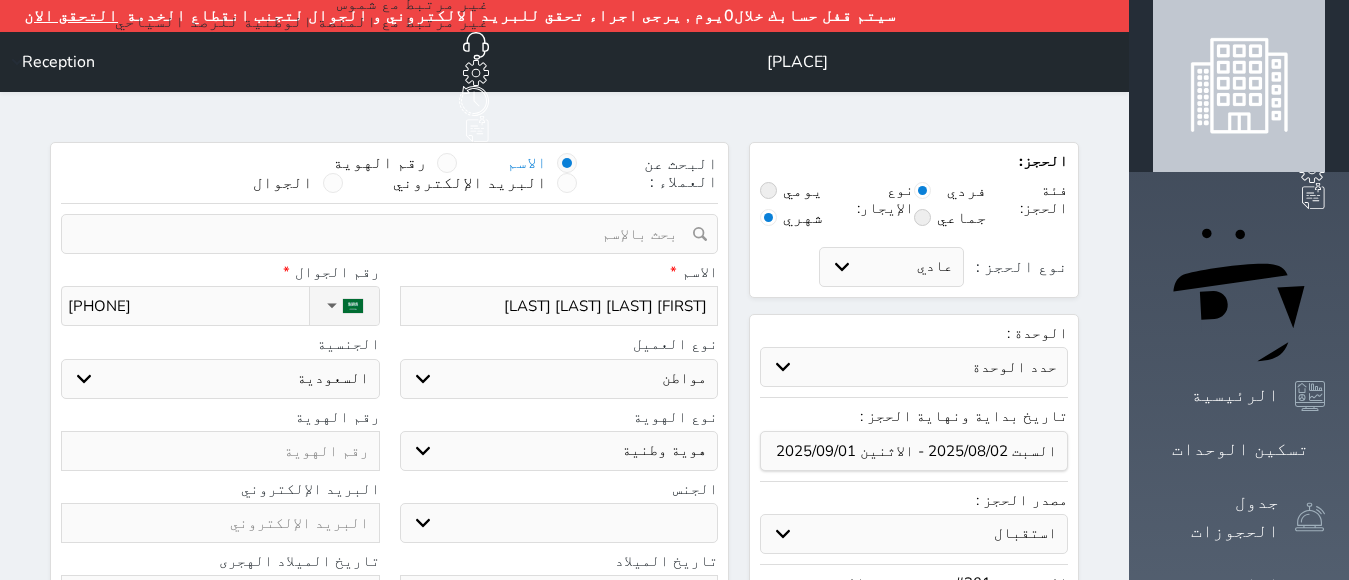 click on "اختر نوع   مواطن مواطن خليجي زائر مقيم" at bounding box center [559, 379] 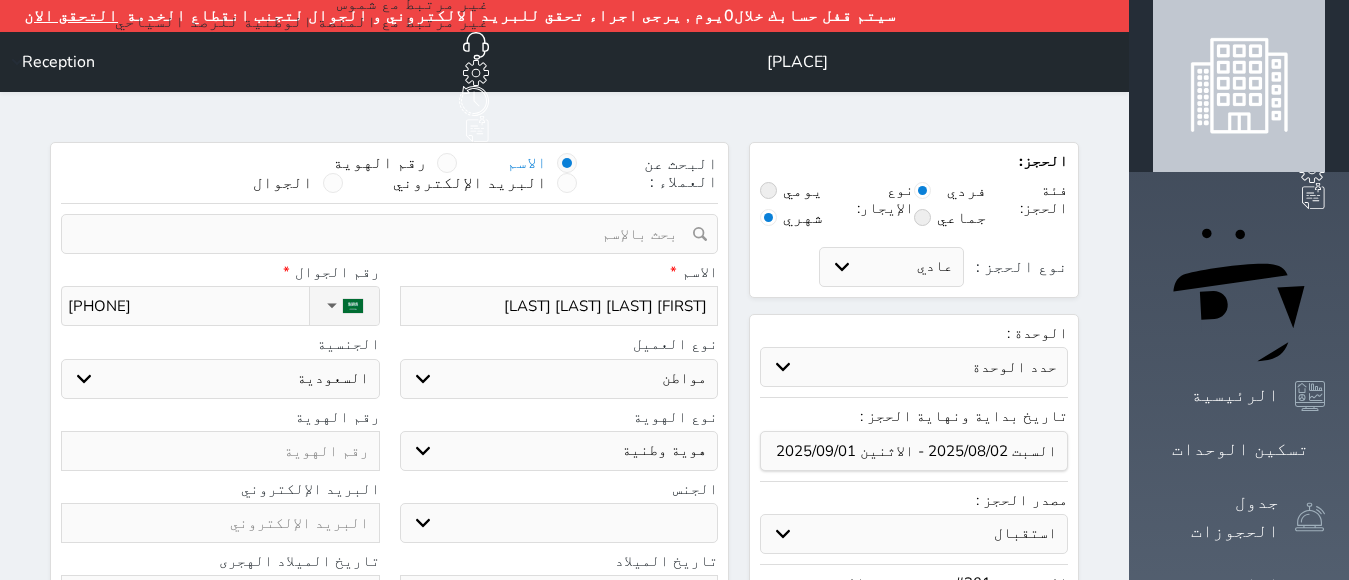 select on "4" 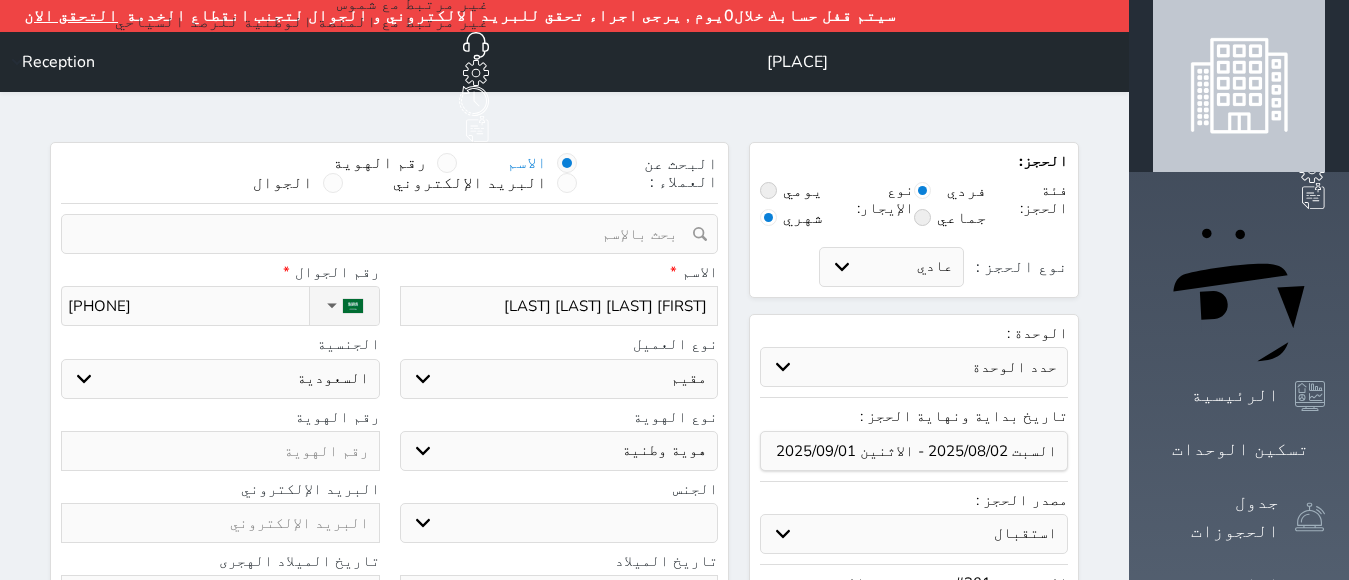 click on "اختر نوع   مواطن مواطن خليجي زائر مقيم" at bounding box center (559, 379) 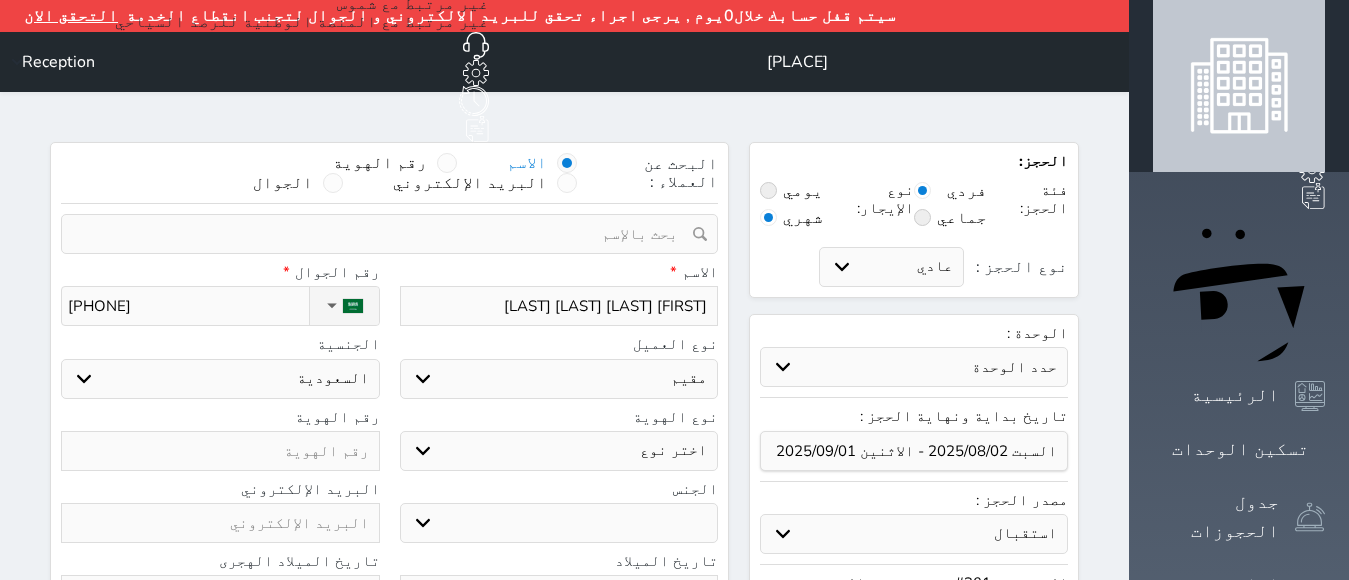 select 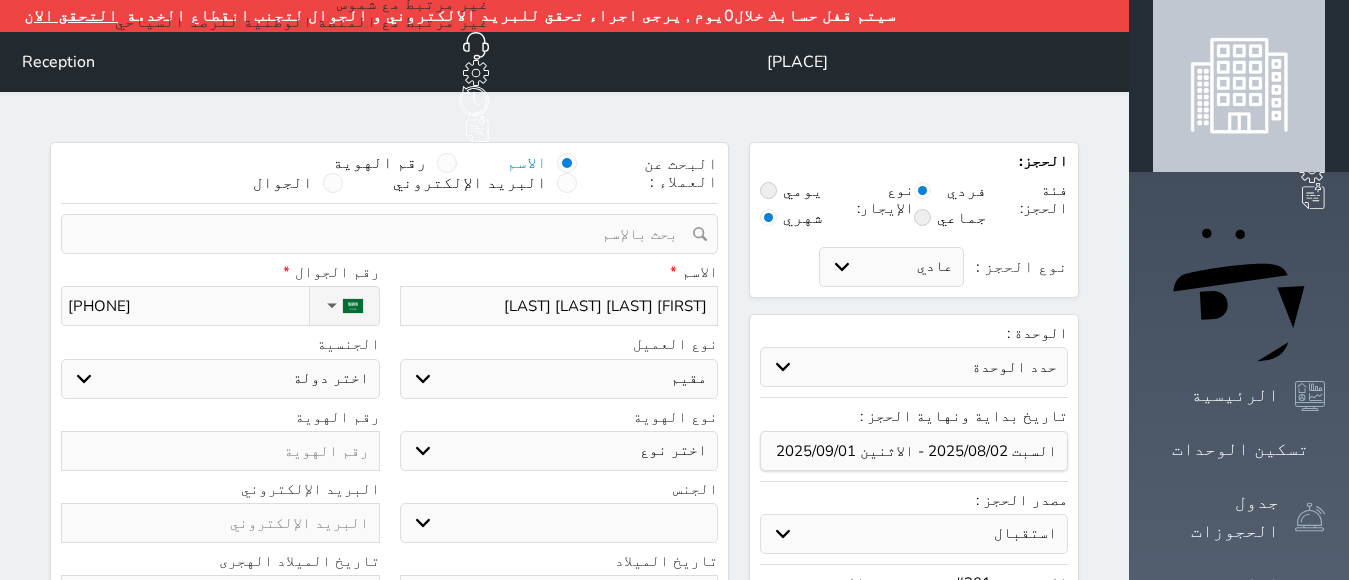 click on "اختر نوع   مقيم جواز السفر" at bounding box center (559, 451) 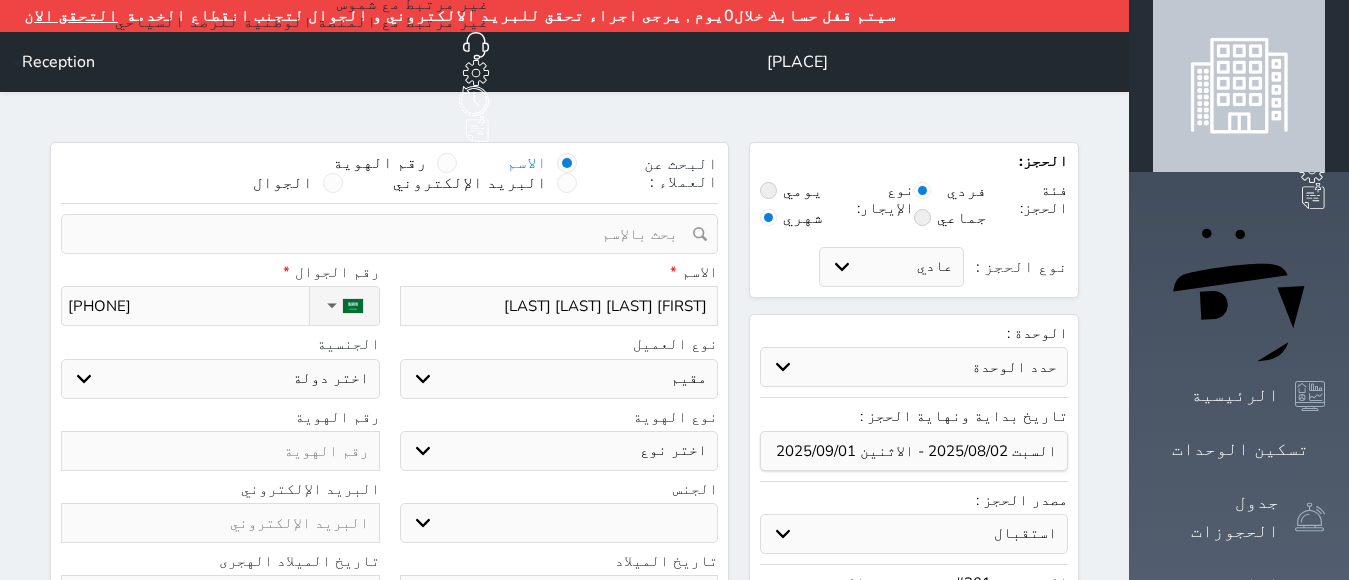 select on "4" 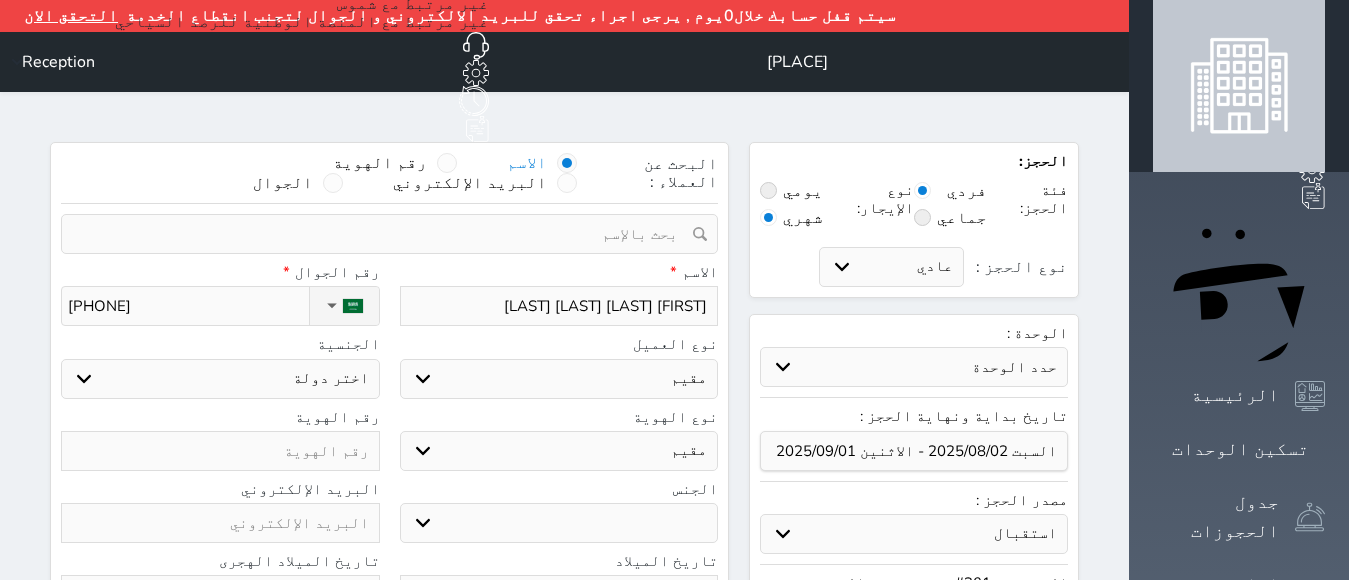 click on "اختر نوع   مقيم جواز السفر" at bounding box center (559, 451) 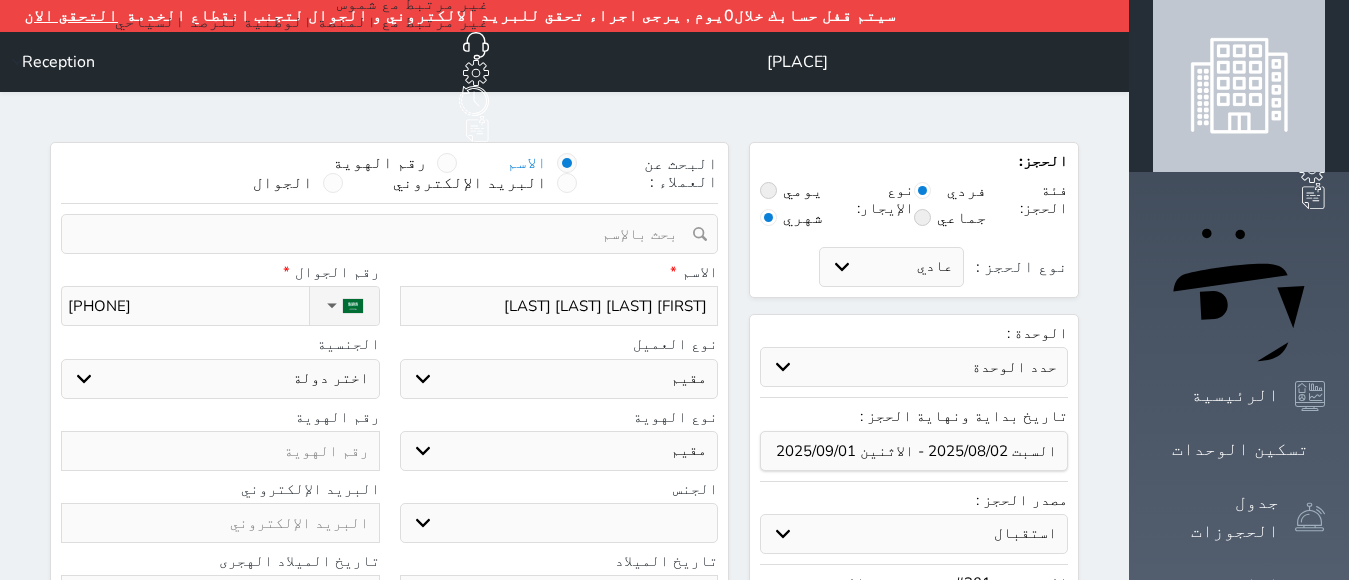 click on "ذكر   انثى" at bounding box center (559, 523) 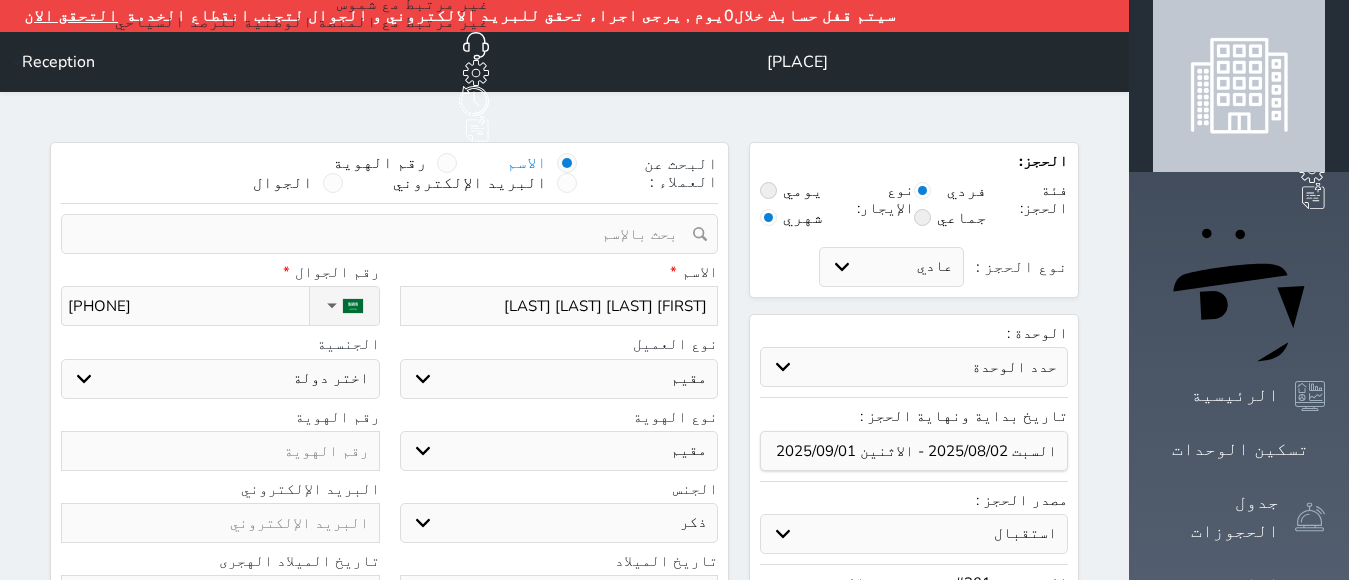 click on "ذكر   انثى" at bounding box center [559, 523] 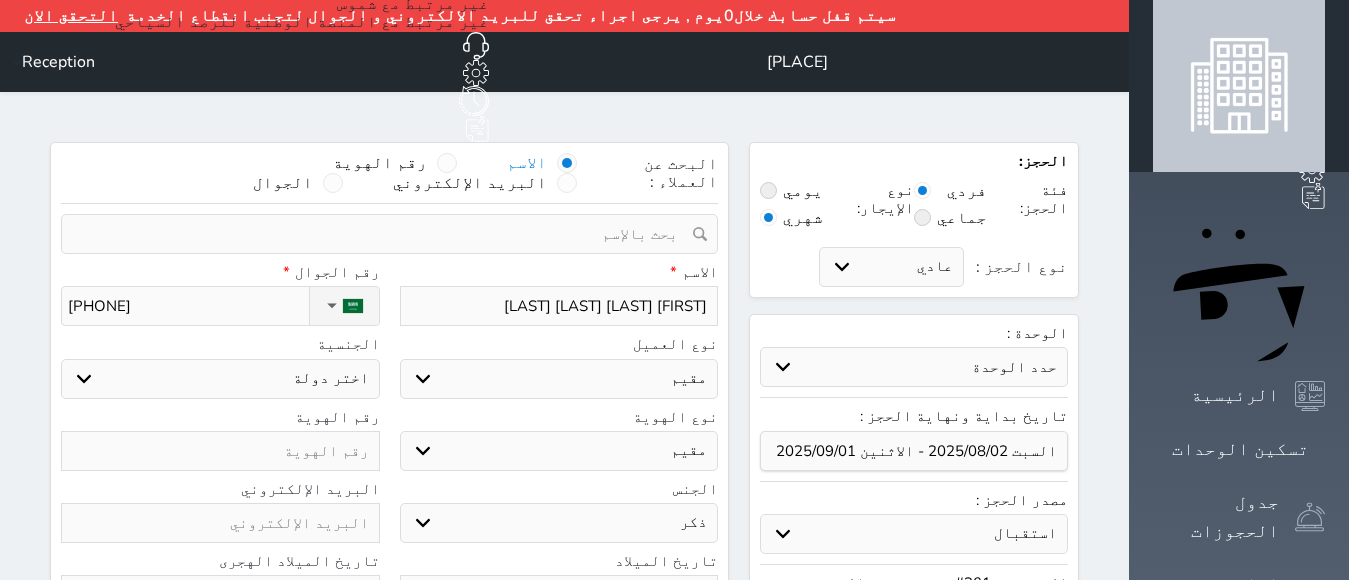 drag, startPoint x: 45, startPoint y: 319, endPoint x: 36, endPoint y: 308, distance: 14.21267 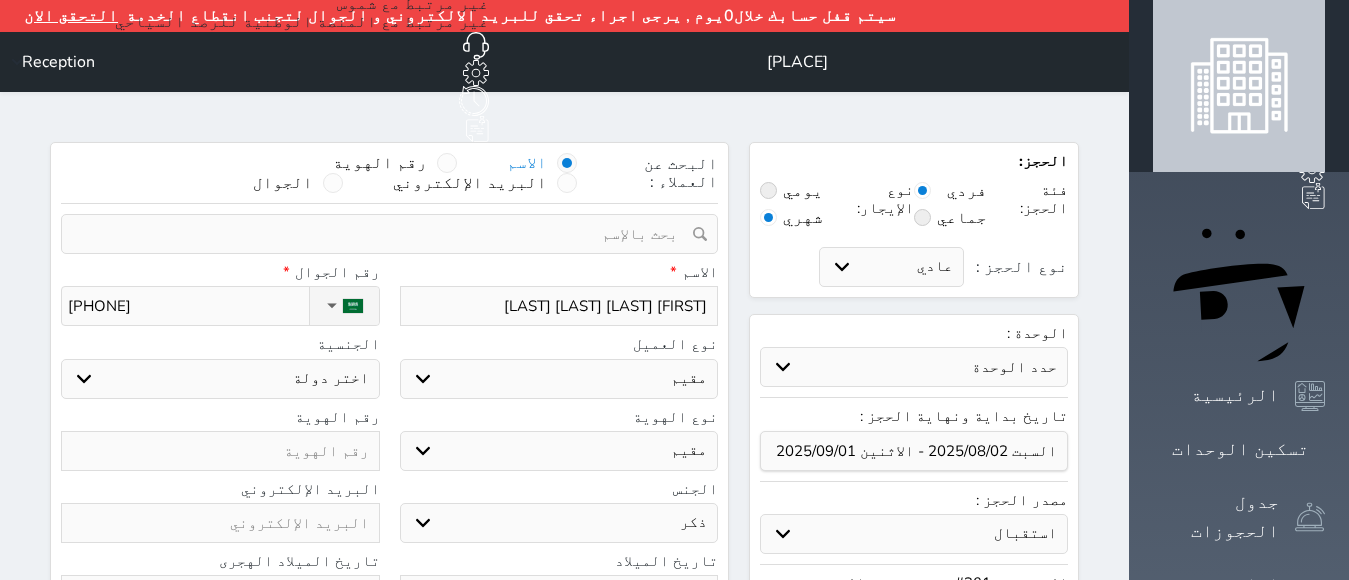 select on "207" 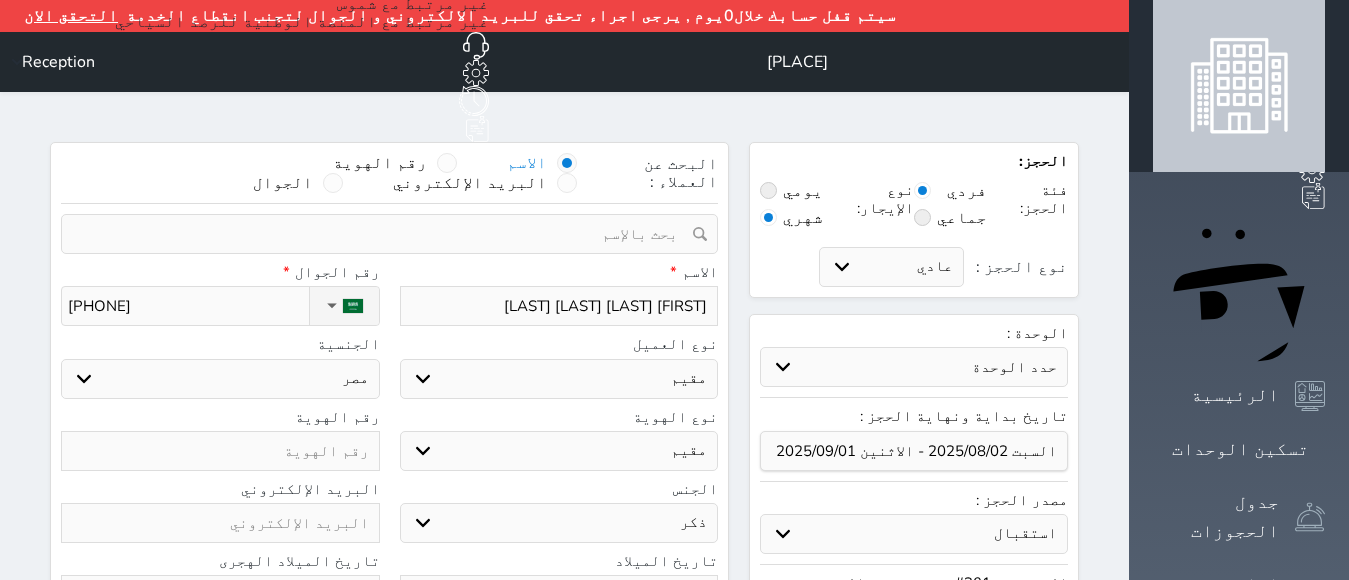 click at bounding box center (220, 451) 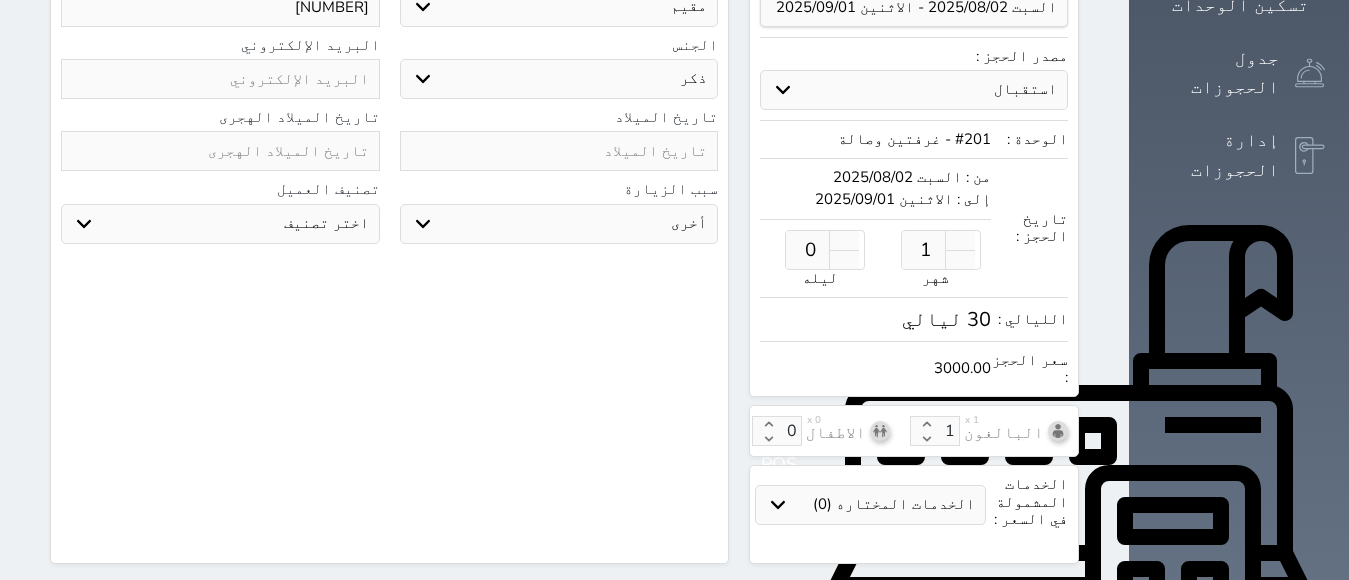 scroll, scrollTop: 600, scrollLeft: 0, axis: vertical 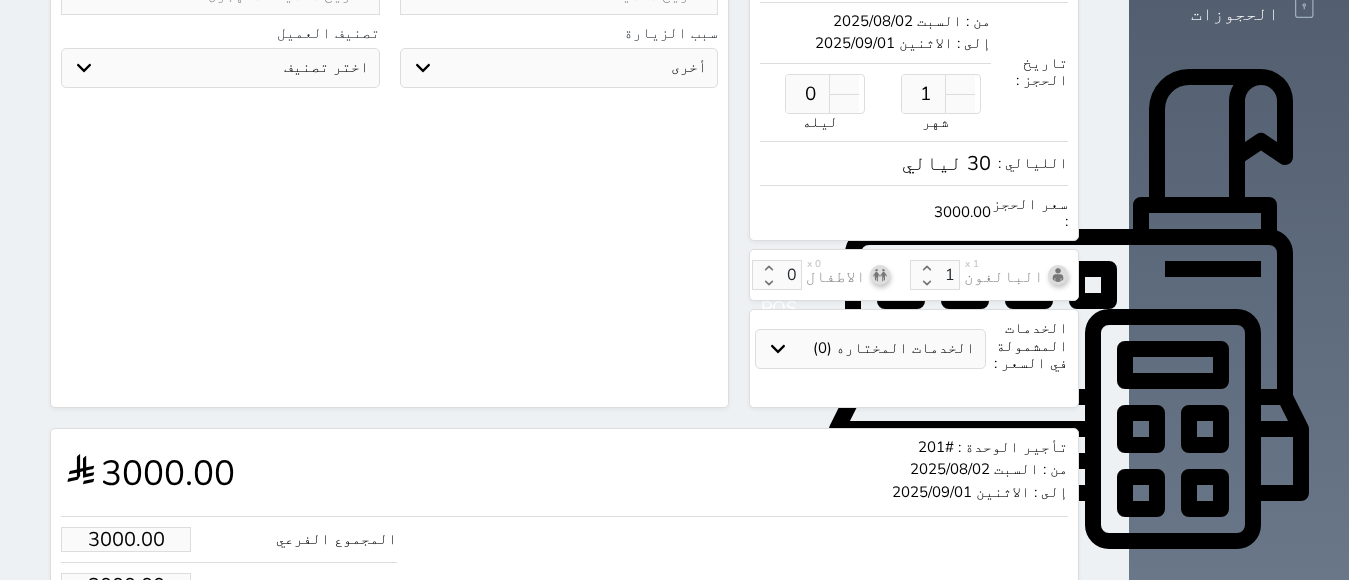 type on "[NUMBER]" 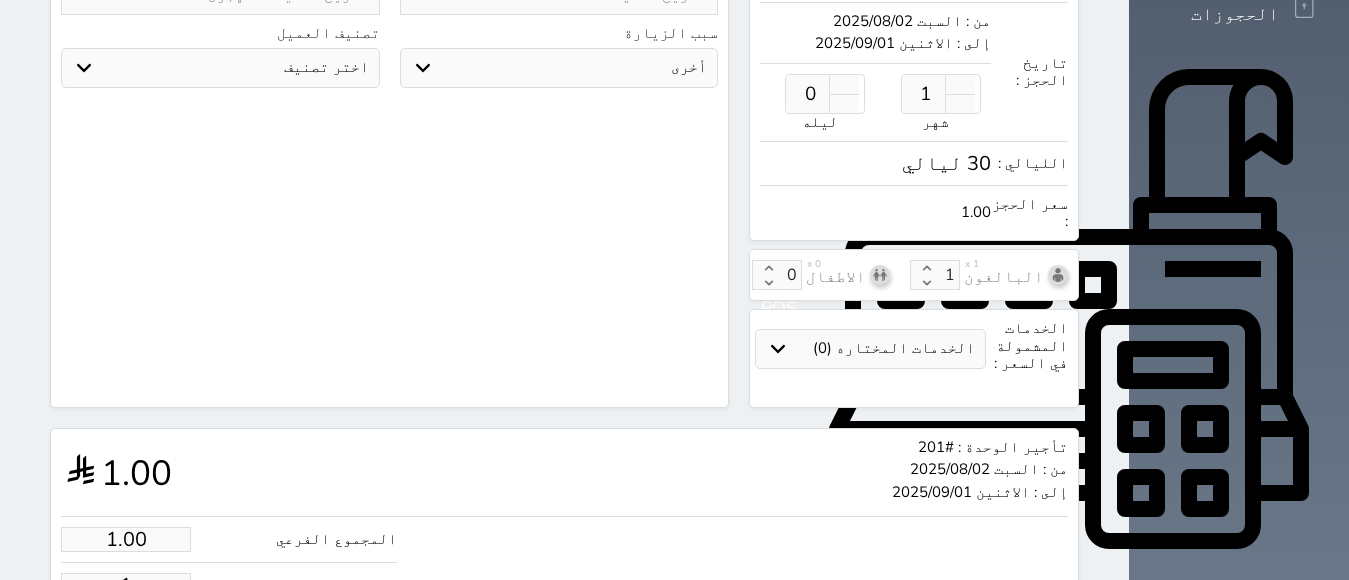 type on "17.00" 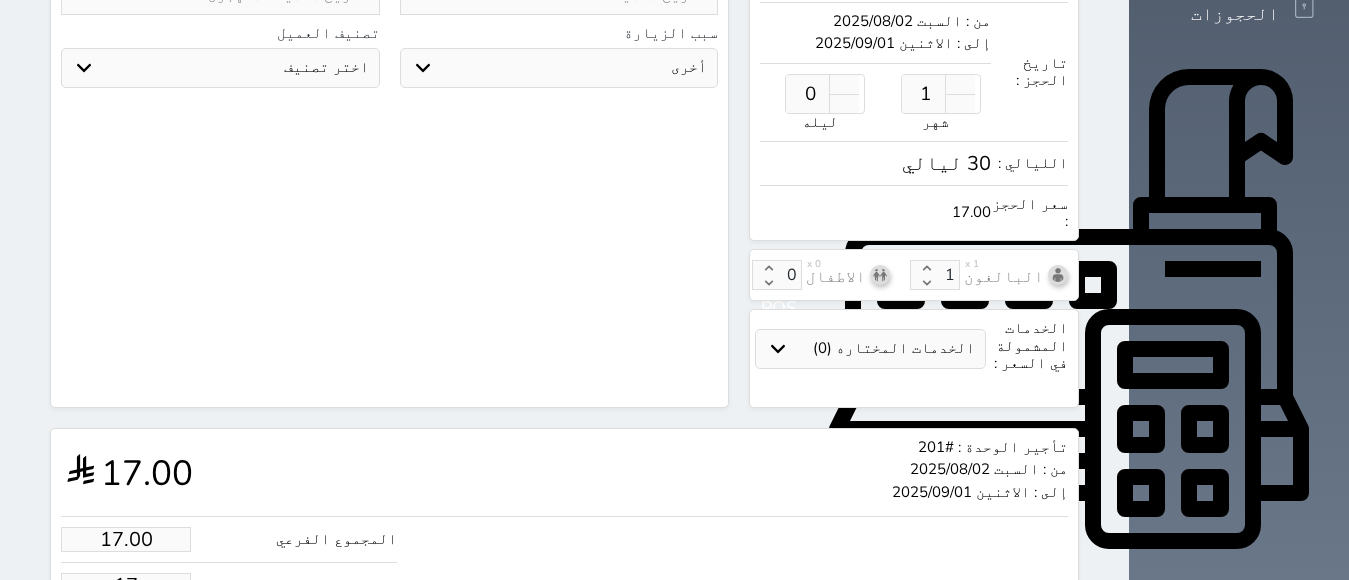 type on "170.00" 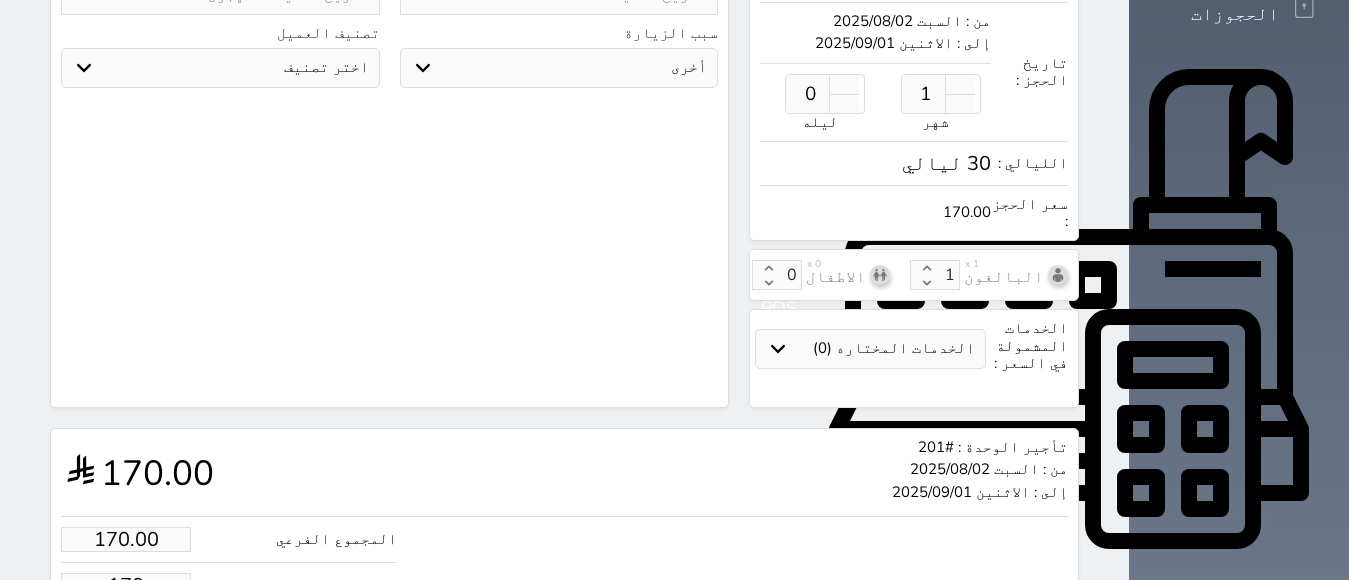 type on "1700.00" 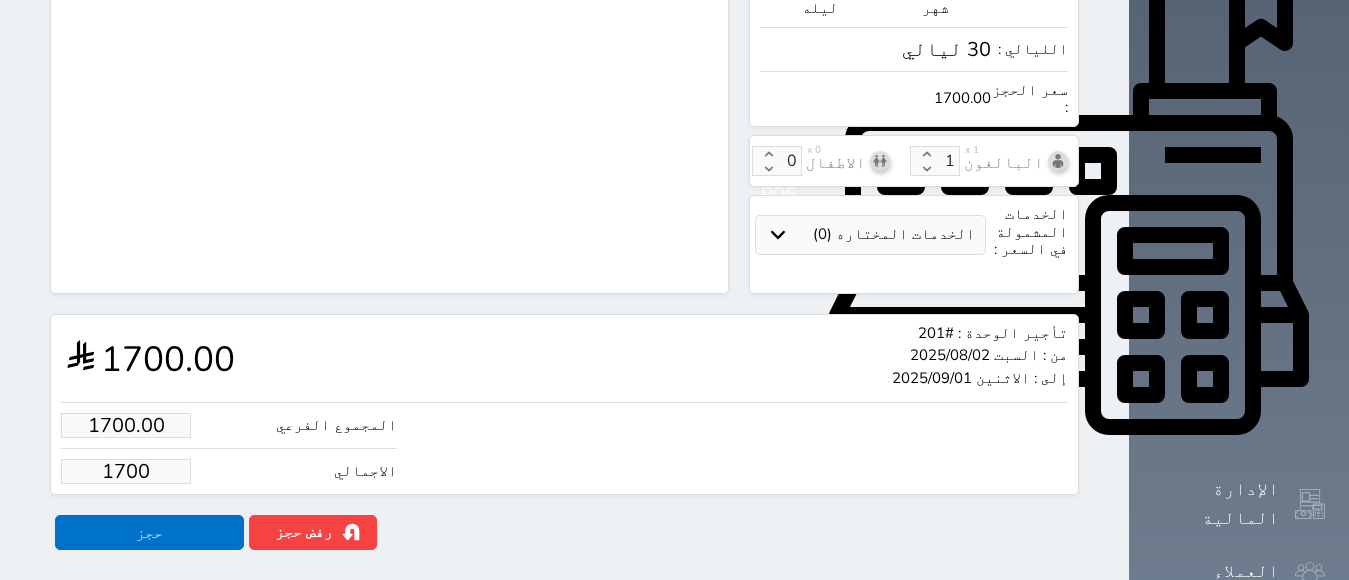 scroll, scrollTop: 729, scrollLeft: 0, axis: vertical 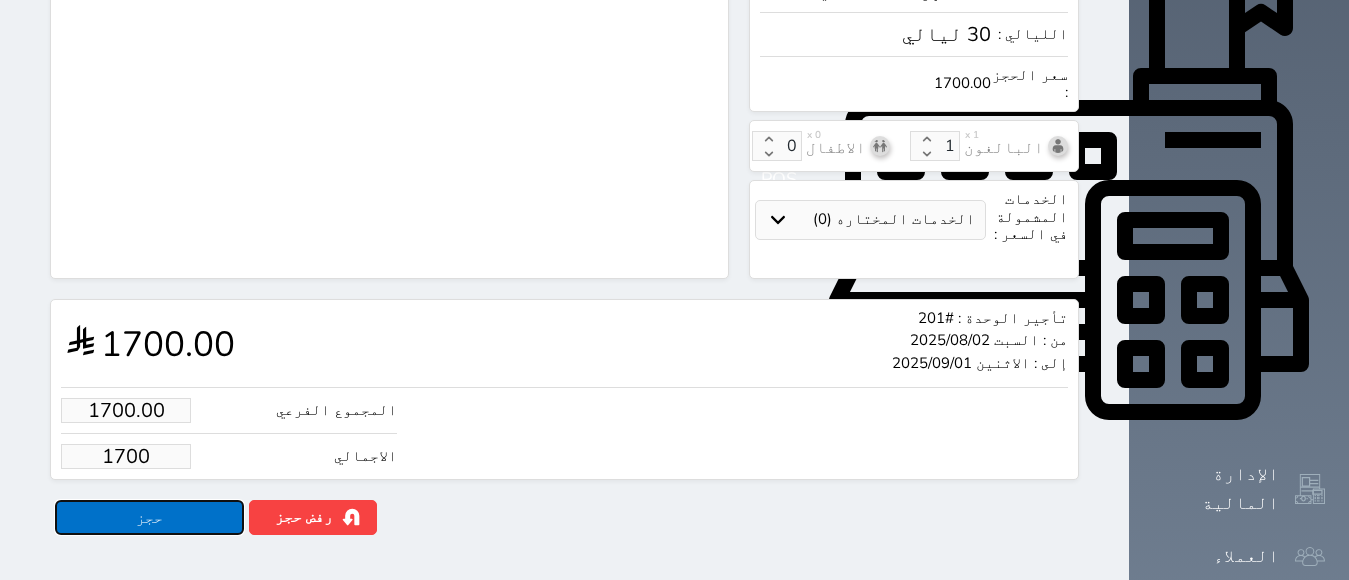 type on "1700.00" 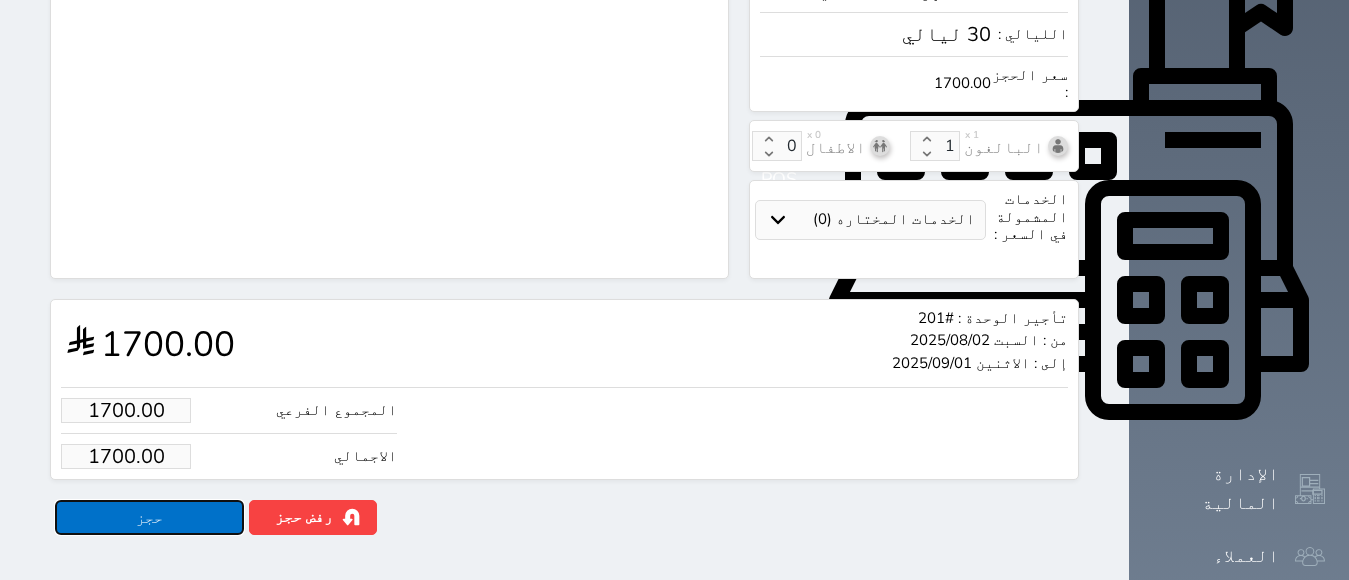 click on "حجز" at bounding box center (149, 517) 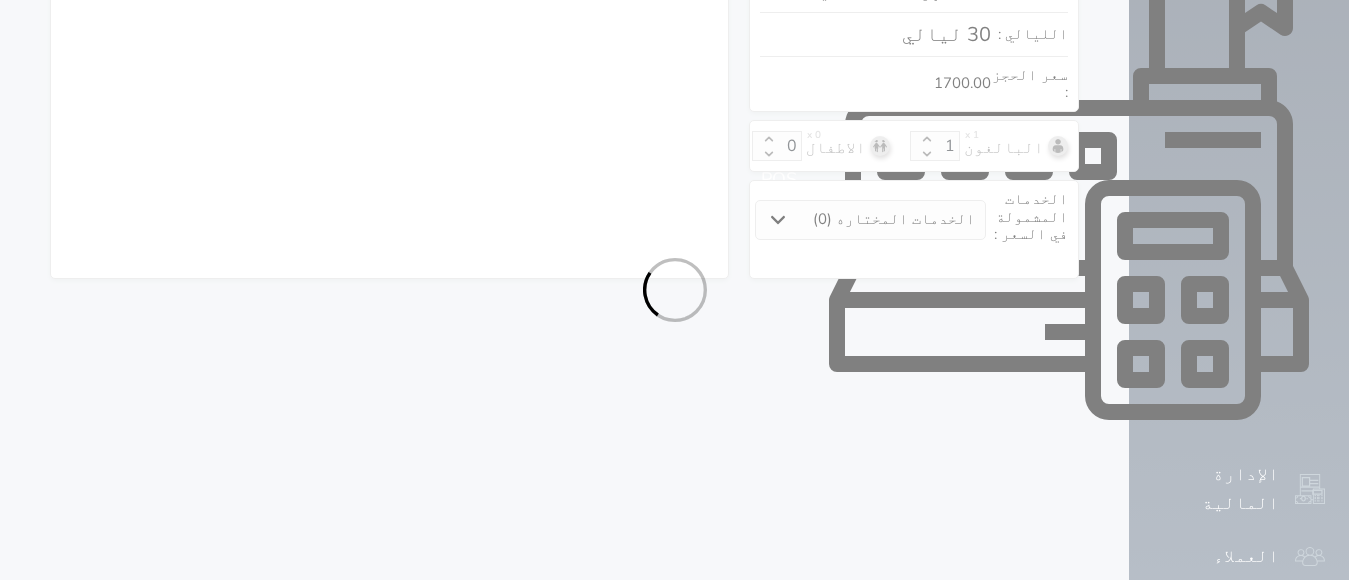 select on "4" 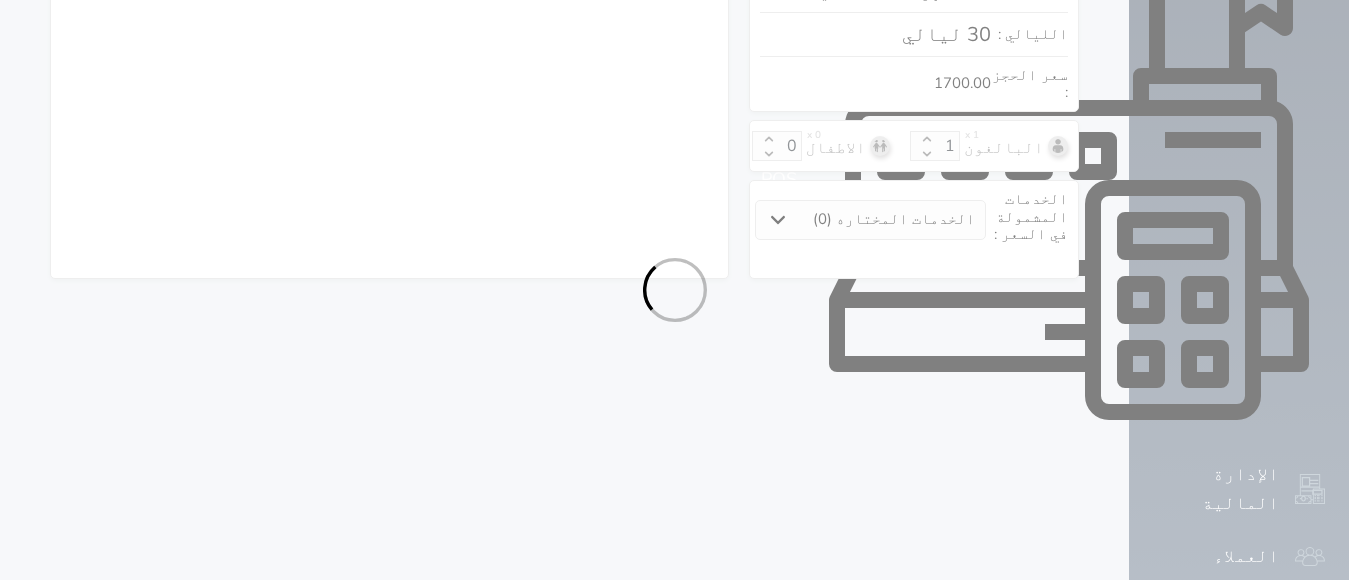 select on "207" 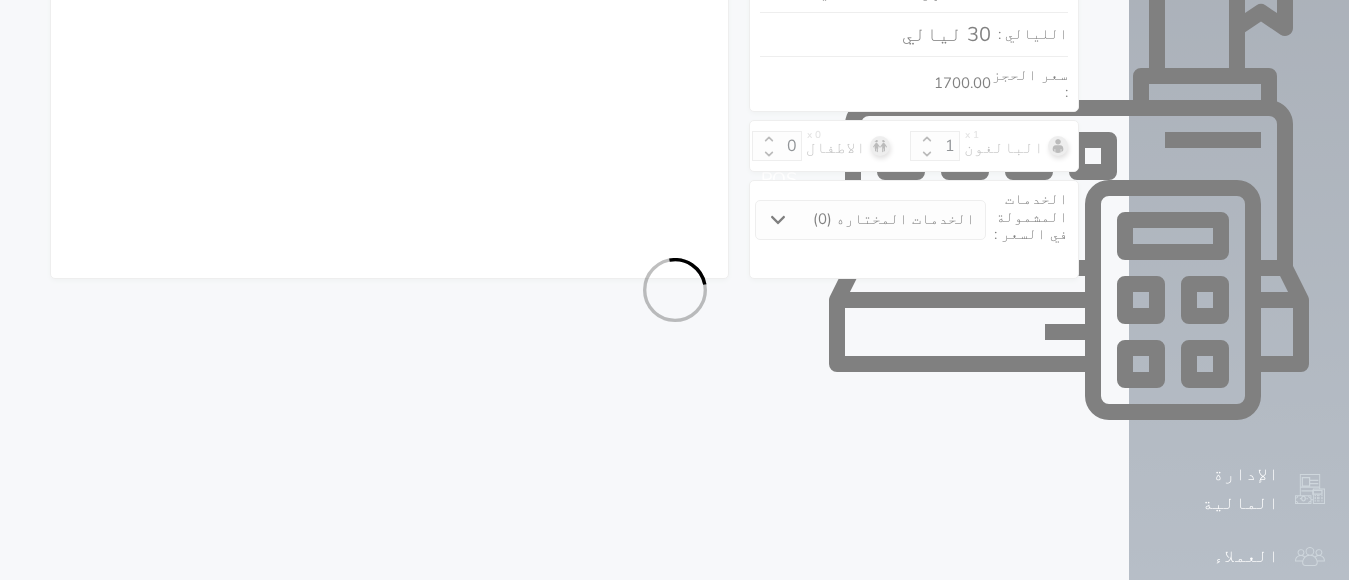 select on "4" 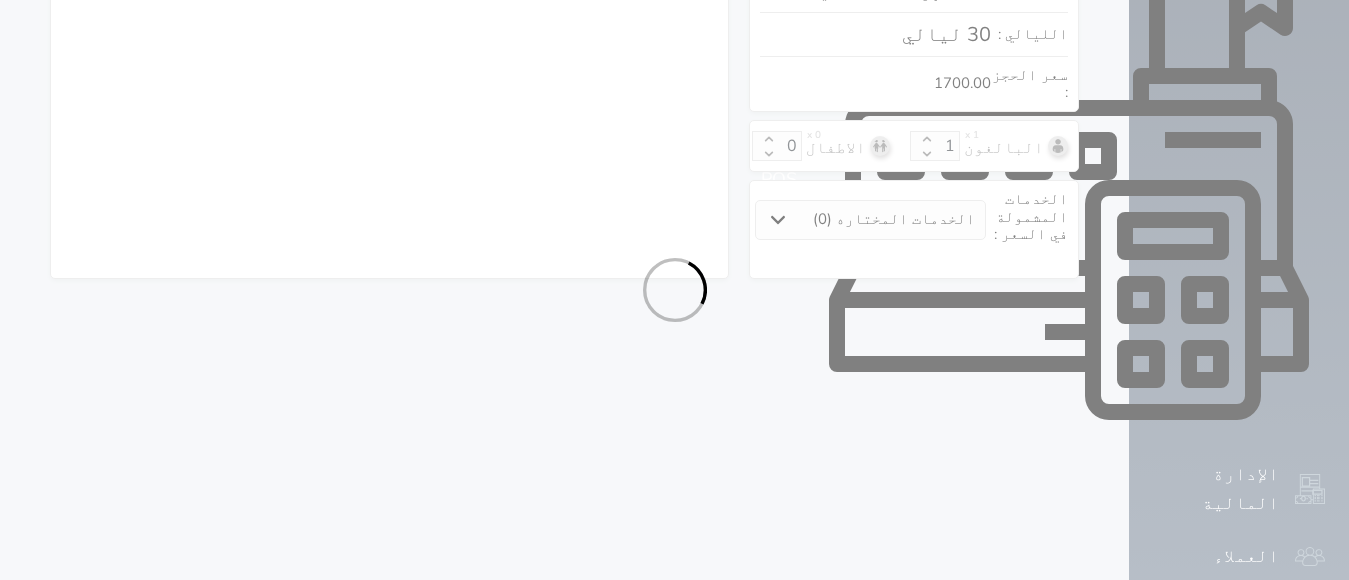 select on "7" 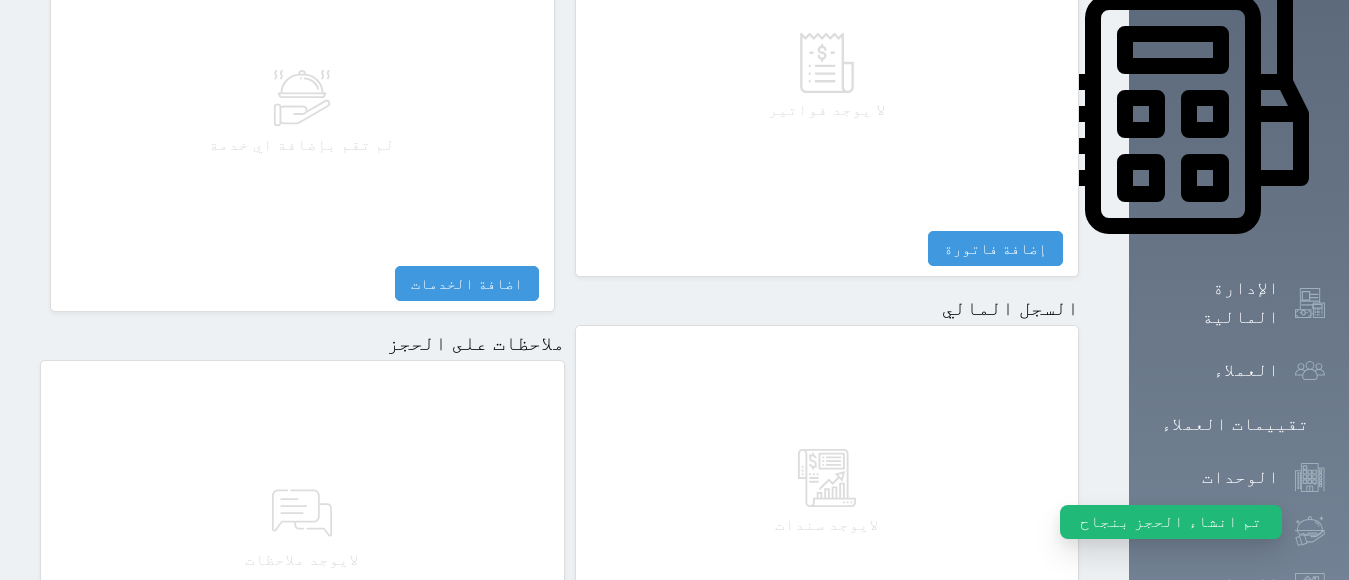 scroll, scrollTop: 1099, scrollLeft: 0, axis: vertical 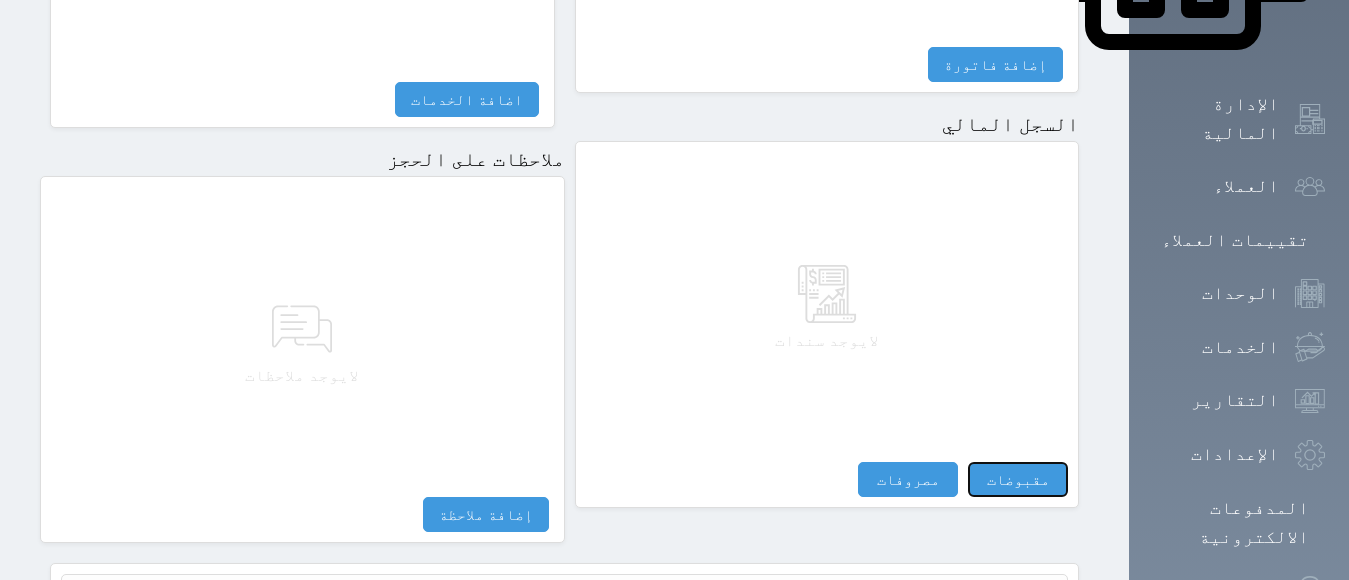 click on "مقبوضات" at bounding box center (1018, 479) 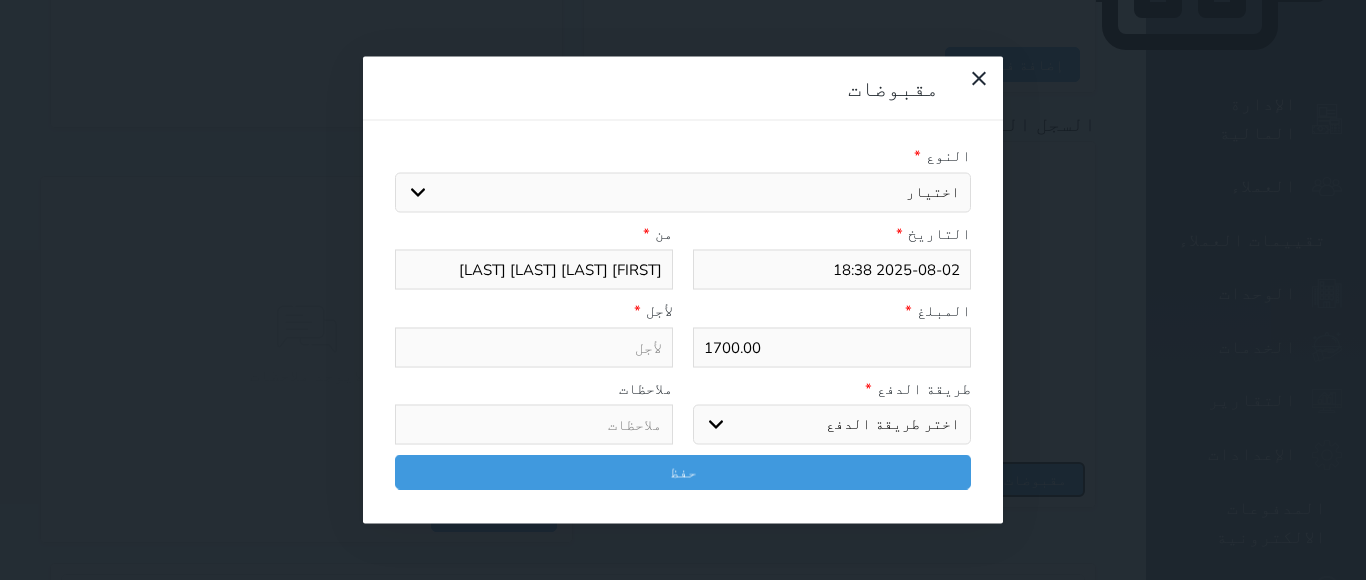 select 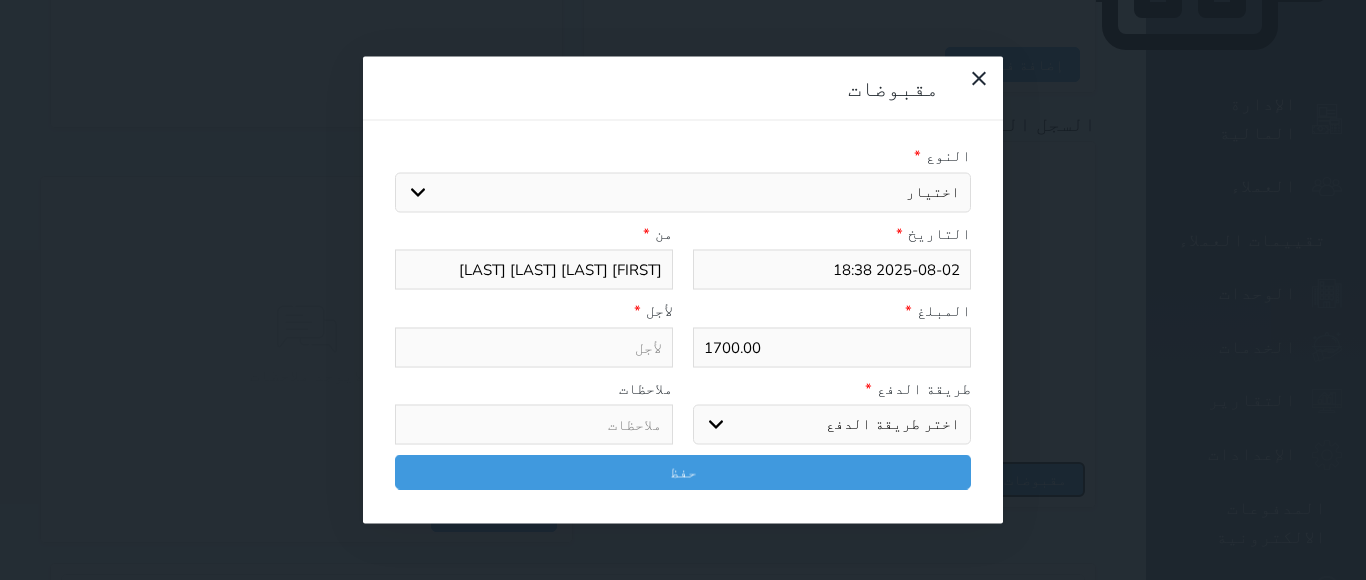 type on "[DATE] [TIME]" 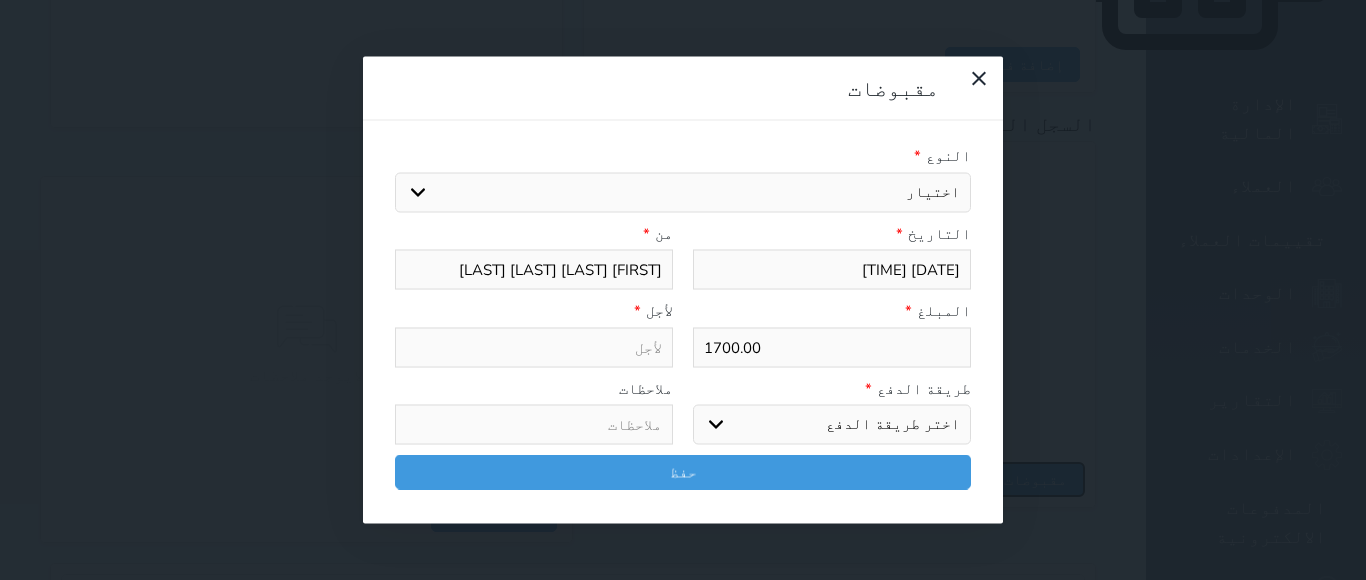 select 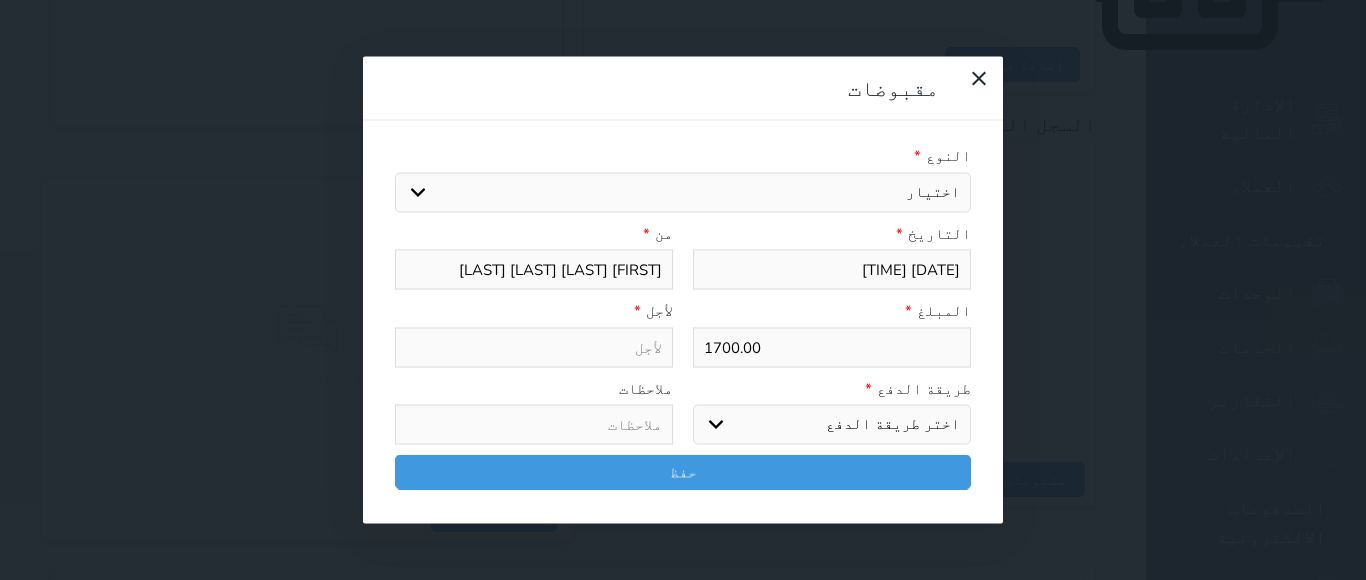 click on "اختيار   مقبوضات عامة قيمة إيجار فواتير تامين عربون لا ينطبق آخر مغسلة واي فاي - الإنترنت مواقف السيارات طعام الأغذية والمشروبات مشروبات المشروبات الباردة المشروبات الساخنة الإفطار غداء عشاء مخبز و كعك حمام سباحة الصالة الرياضية سبا و خدمات الجمال اختيار وإسقاط (خدمات النقل) ميني بار كابل - تلفزيون سرير إضافي تصفيف الشعر التسوق خدمات الجولات السياحية المنظمة خدمات الدليل السياحي" at bounding box center [683, 192] 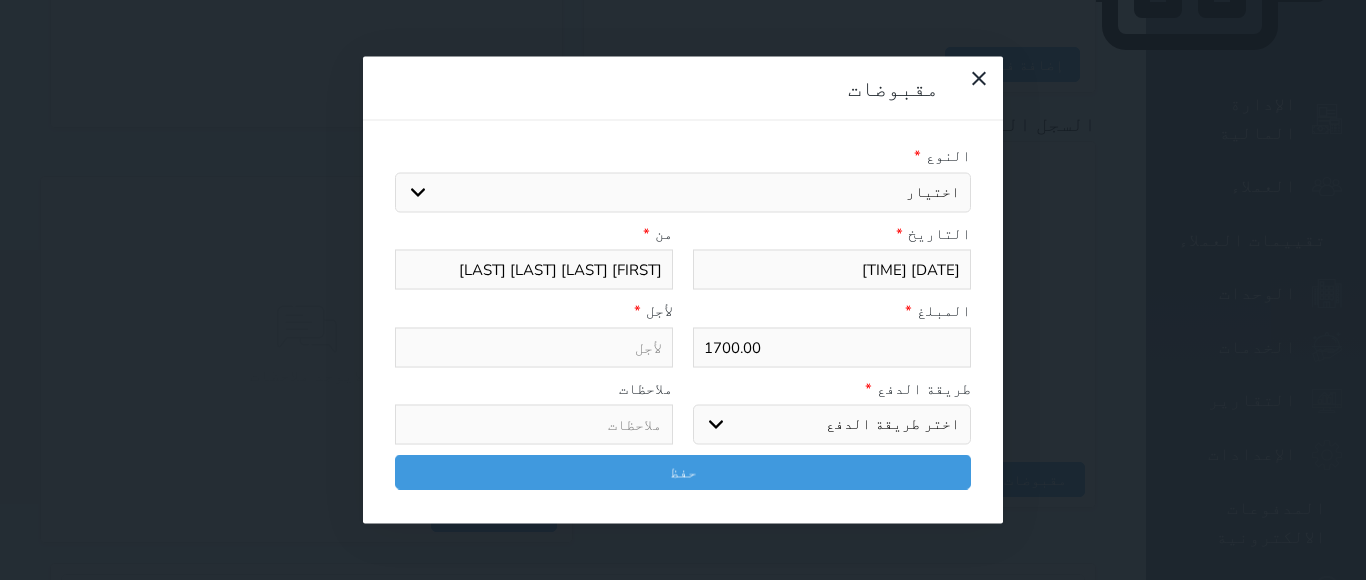 select on "14740" 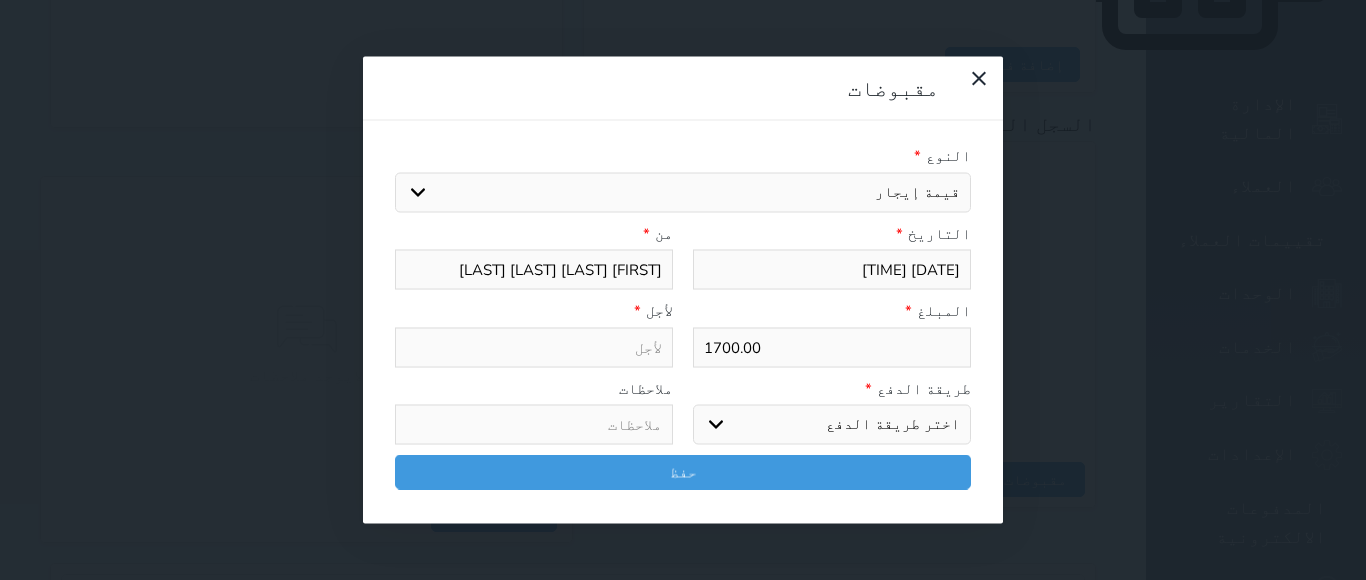 click on "اختيار   مقبوضات عامة قيمة إيجار فواتير تامين عربون لا ينطبق آخر مغسلة واي فاي - الإنترنت مواقف السيارات طعام الأغذية والمشروبات مشروبات المشروبات الباردة المشروبات الساخنة الإفطار غداء عشاء مخبز و كعك حمام سباحة الصالة الرياضية سبا و خدمات الجمال اختيار وإسقاط (خدمات النقل) ميني بار كابل - تلفزيون سرير إضافي تصفيف الشعر التسوق خدمات الجولات السياحية المنظمة خدمات الدليل السياحي" at bounding box center (683, 192) 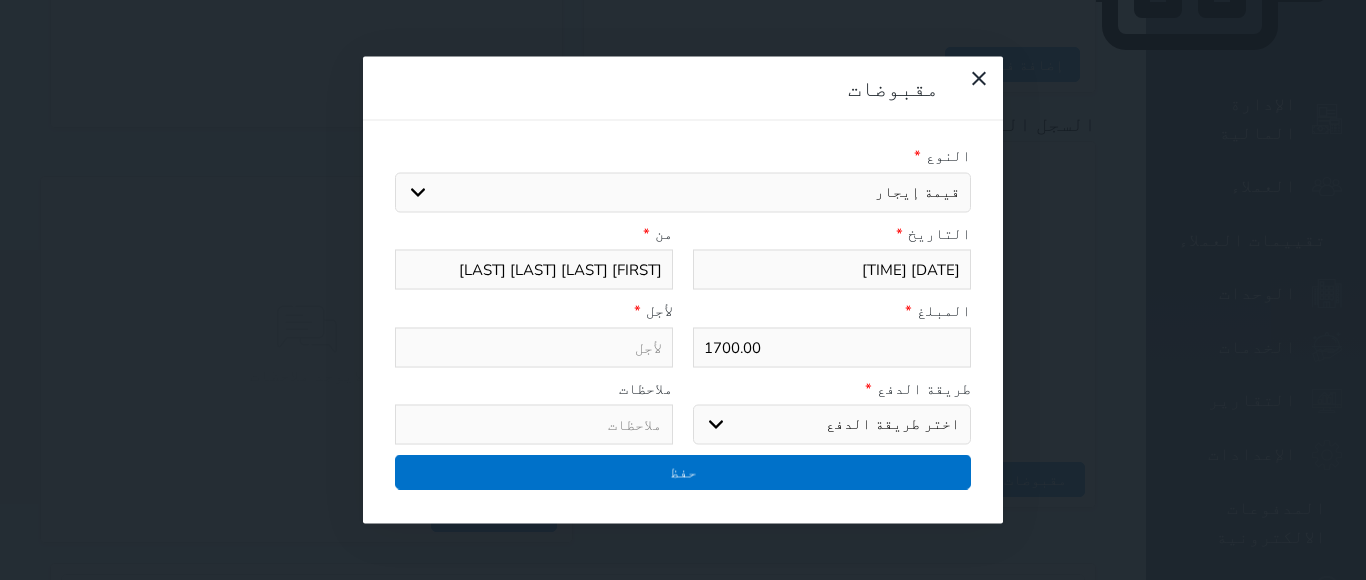 type on "قيمة إيجار - الوحدة - 201" 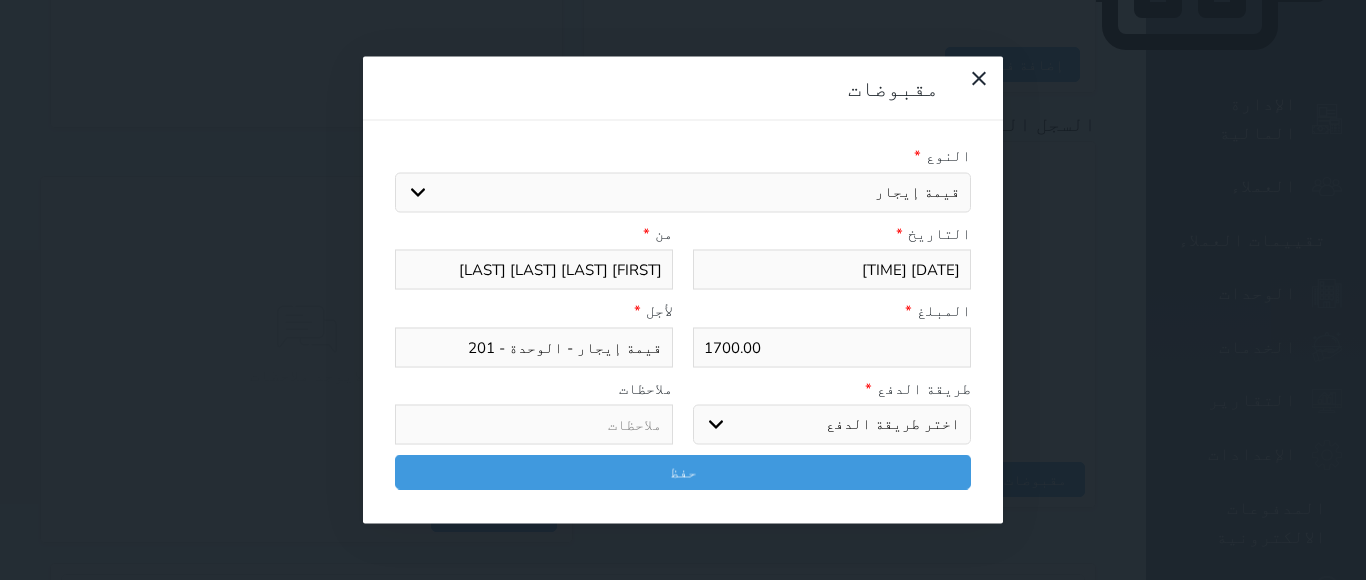 click on "اختر طريقة الدفع   دفع نقدى   تحويل بنكى   مدى   بطاقة ائتمان   آجل" at bounding box center (832, 425) 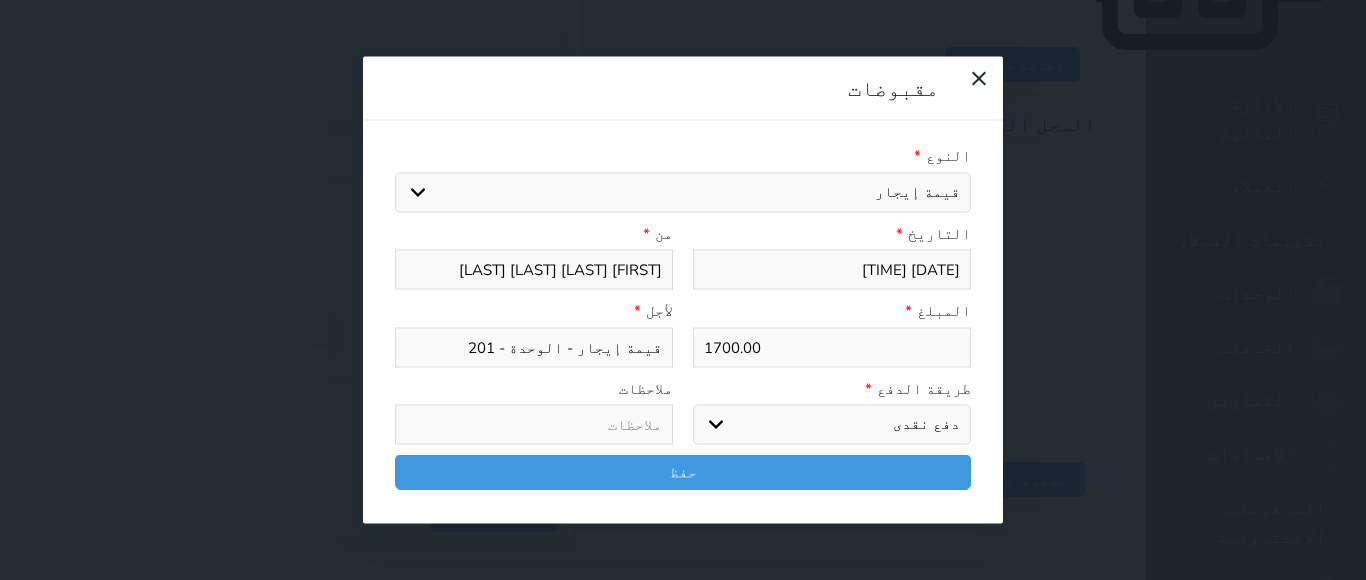 click on "اختر طريقة الدفع   دفع نقدى   تحويل بنكى   مدى   بطاقة ائتمان   آجل" at bounding box center [832, 425] 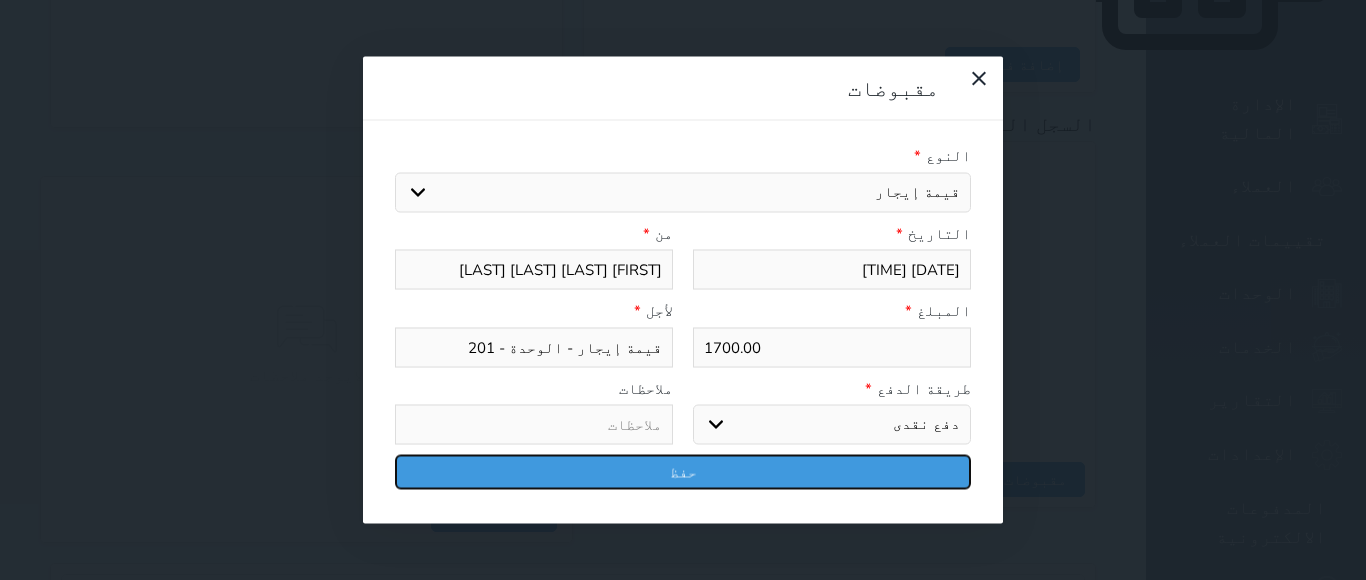 click on "حفظ" at bounding box center (683, 472) 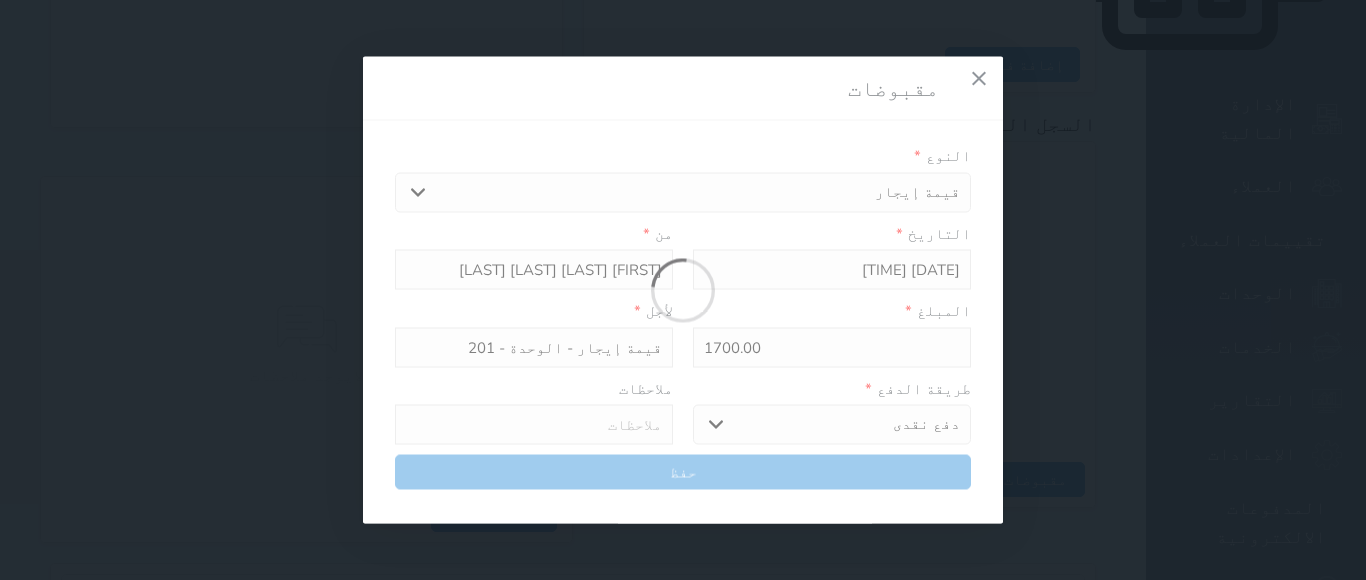 select 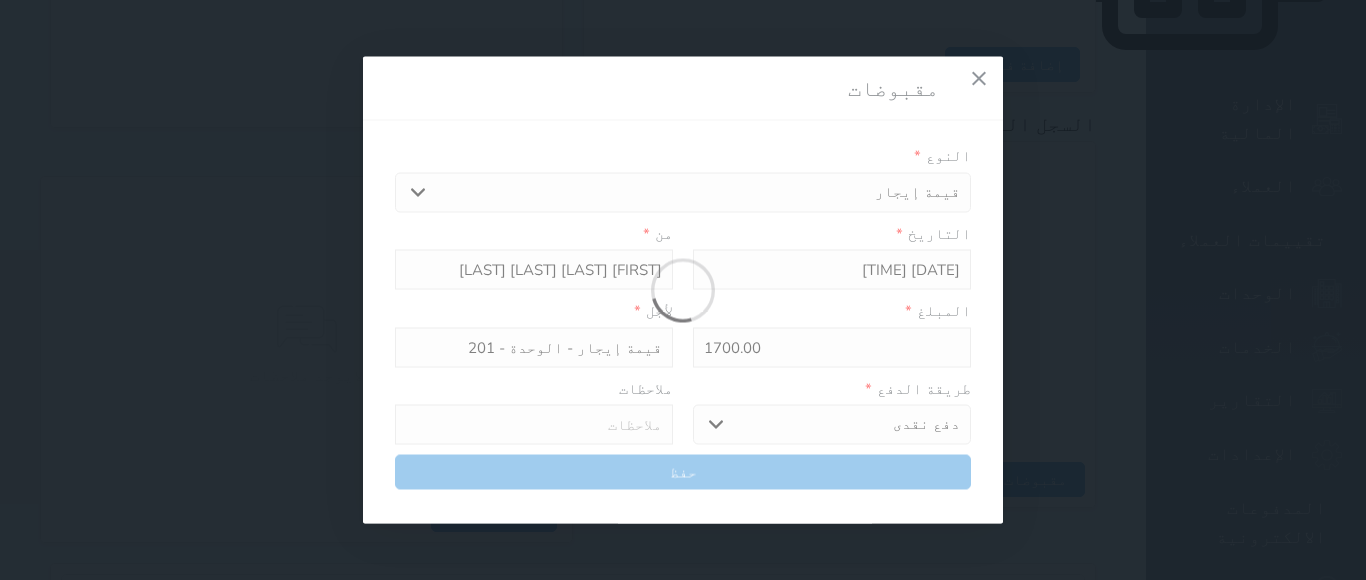 type 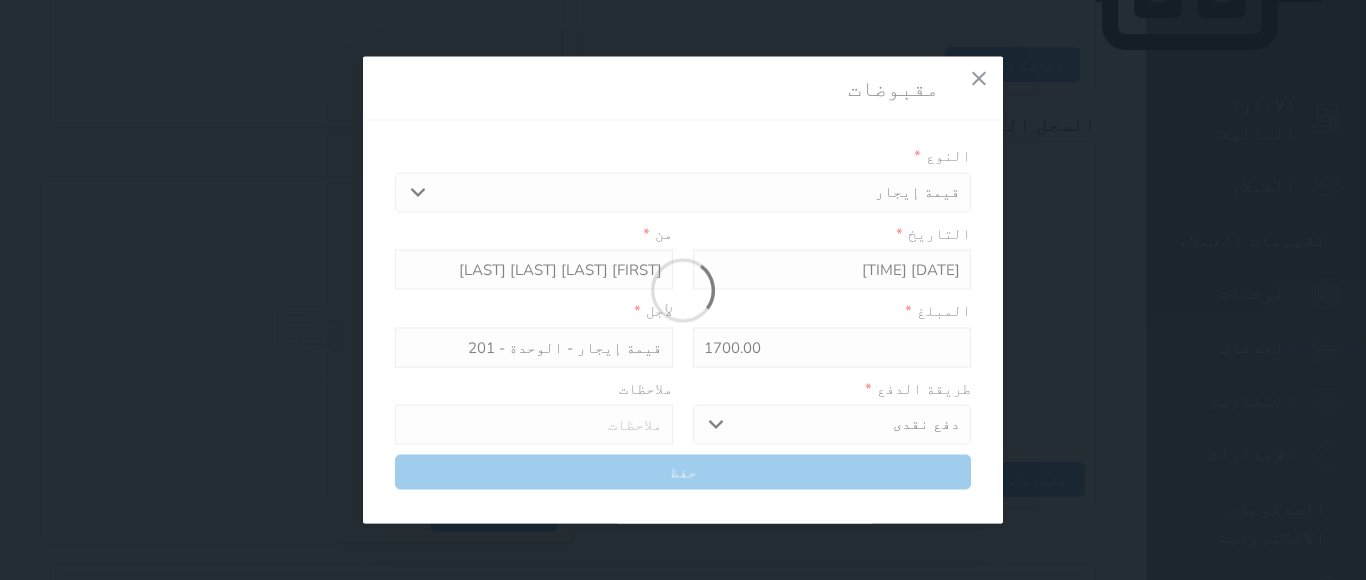 type on "0" 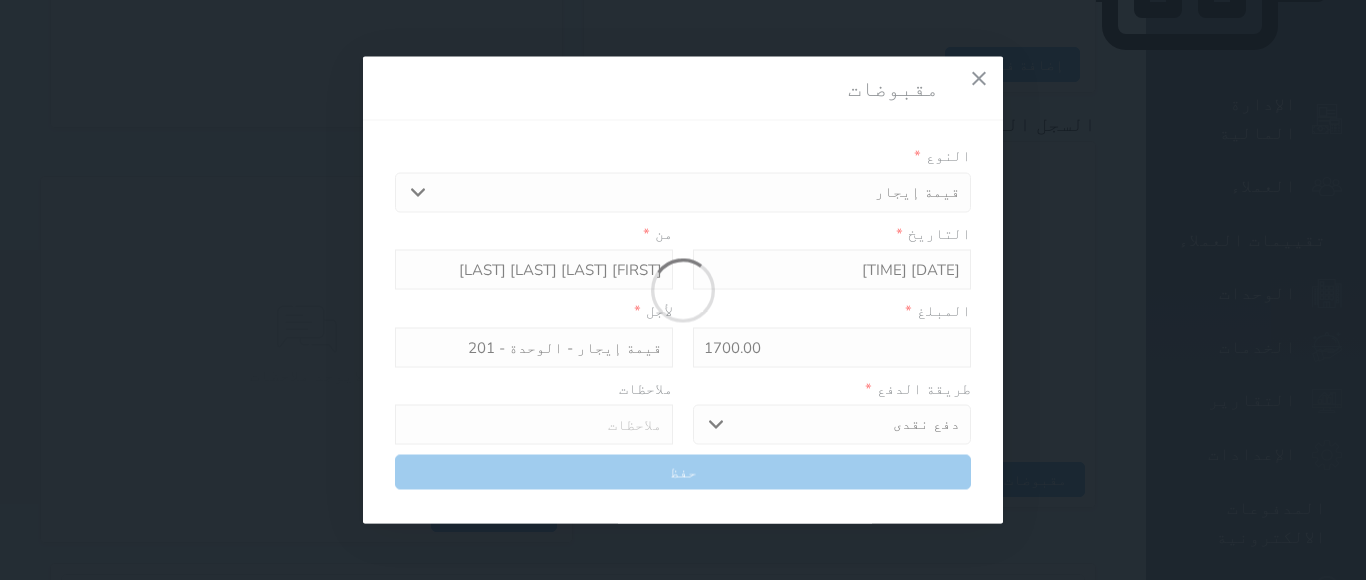 select 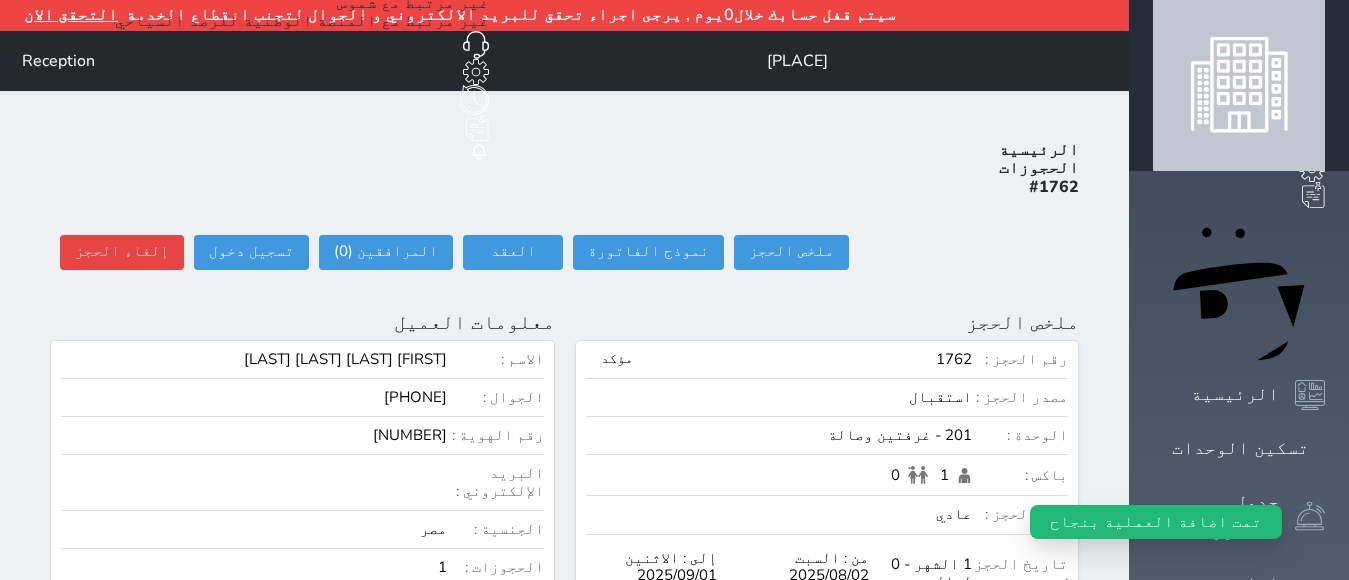 scroll, scrollTop: 0, scrollLeft: 0, axis: both 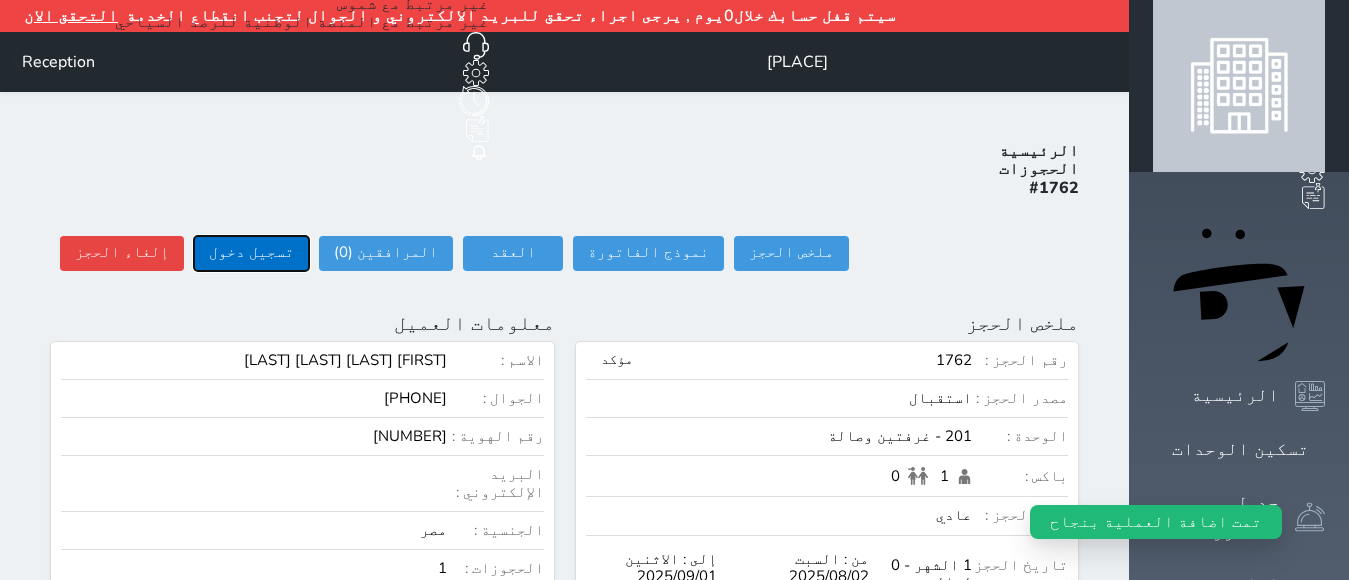 click on "تسجيل دخول" at bounding box center [251, 253] 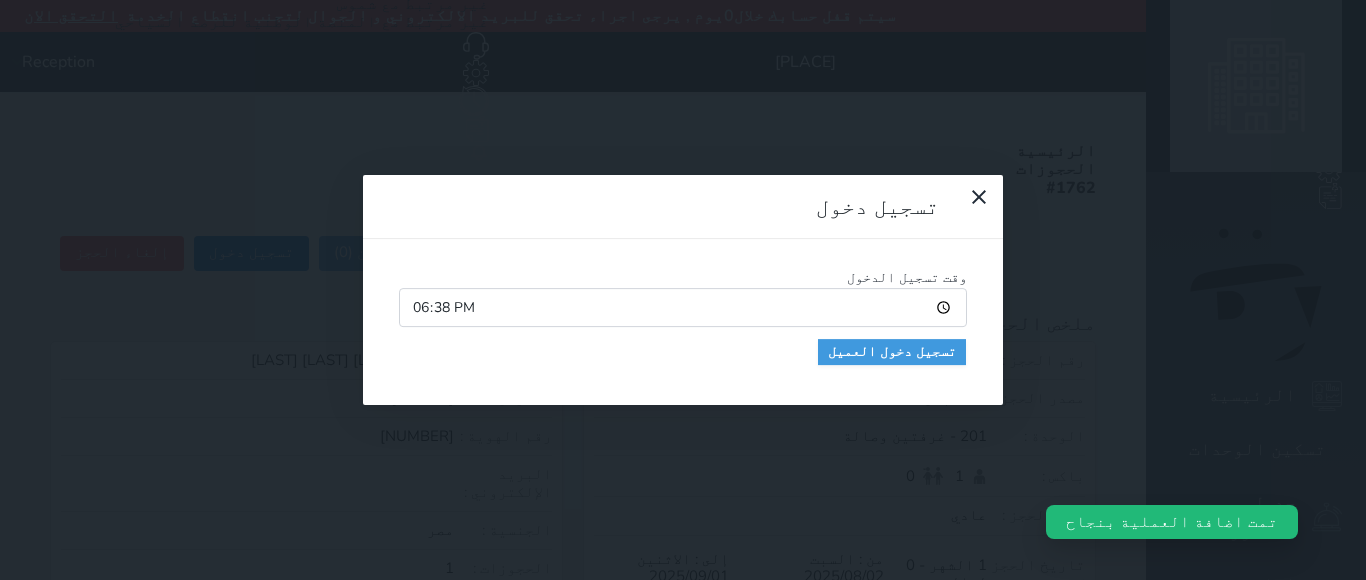 click on "تسجيل دخول                 وقت تسجيل الدخول    [TIME]   تسجيل دخول العميل" at bounding box center (683, 290) 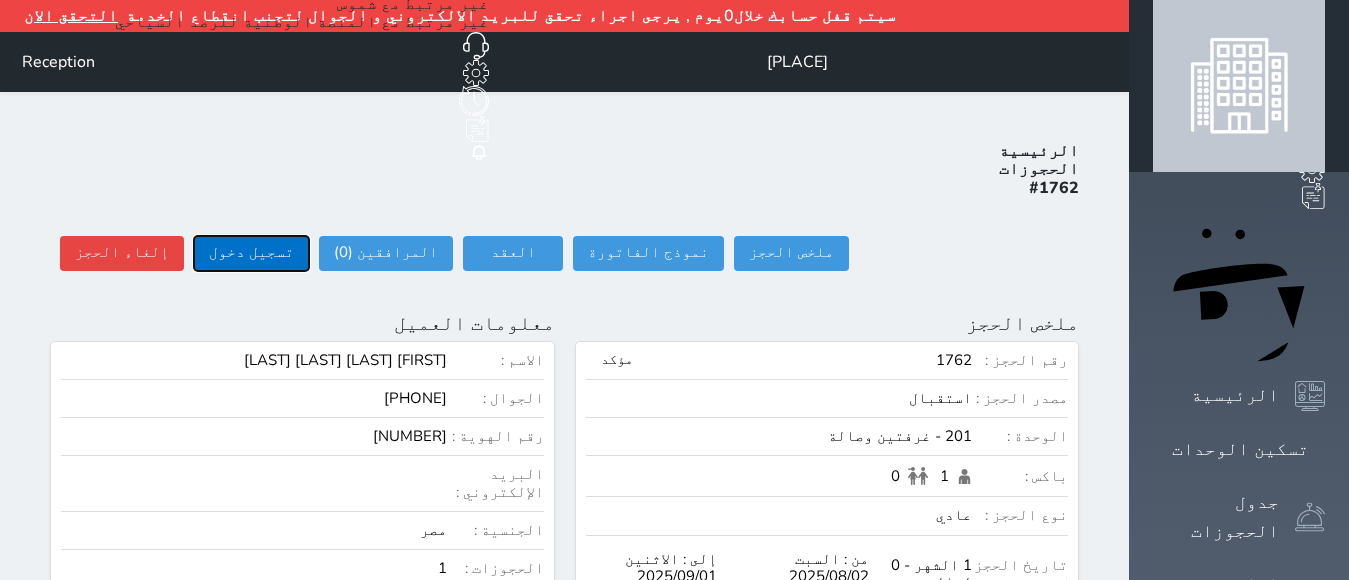 click on "تسجيل دخول" at bounding box center (251, 253) 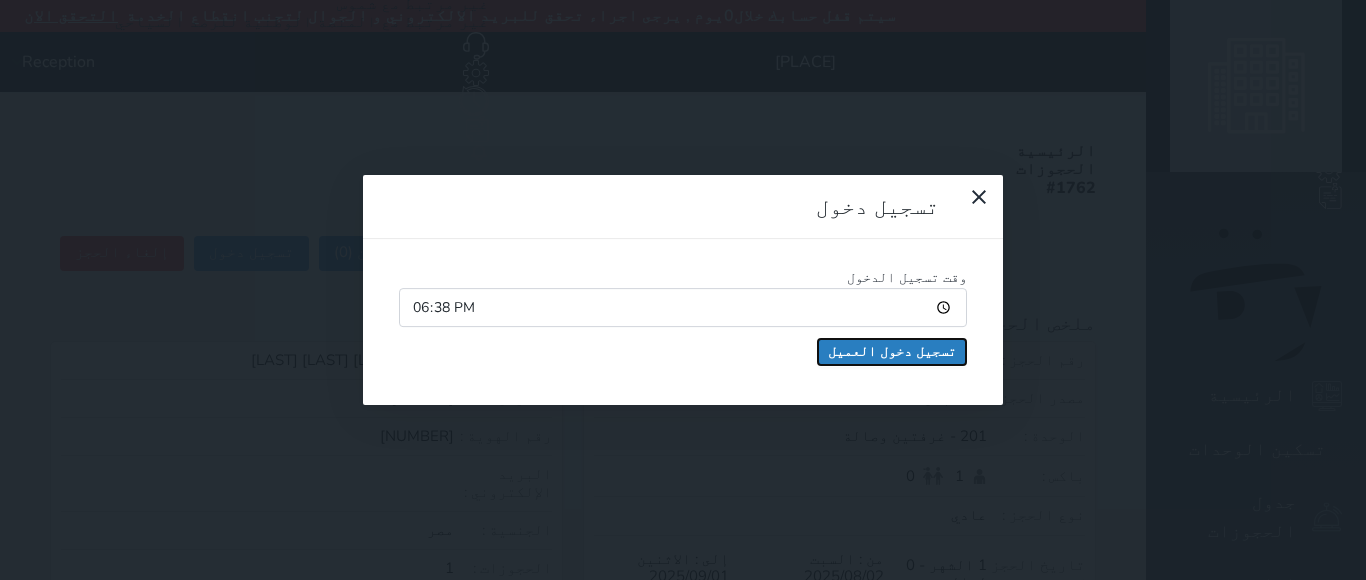 click on "تسجيل دخول العميل" at bounding box center [892, 352] 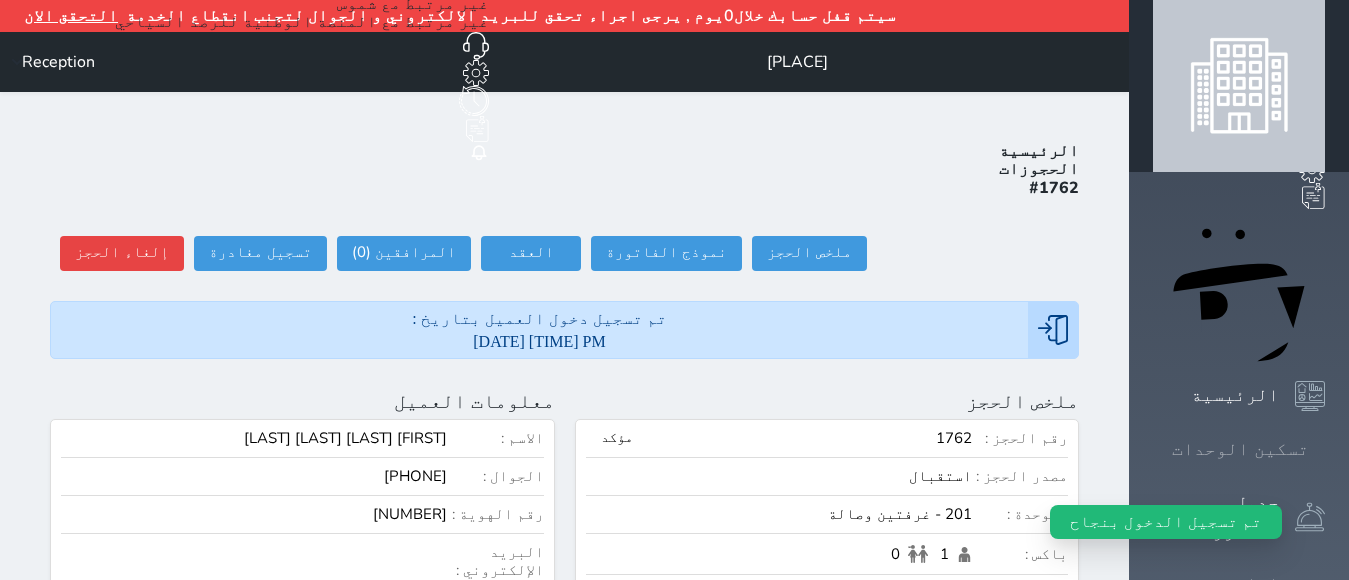 drag, startPoint x: 1272, startPoint y: 197, endPoint x: 1259, endPoint y: 197, distance: 13 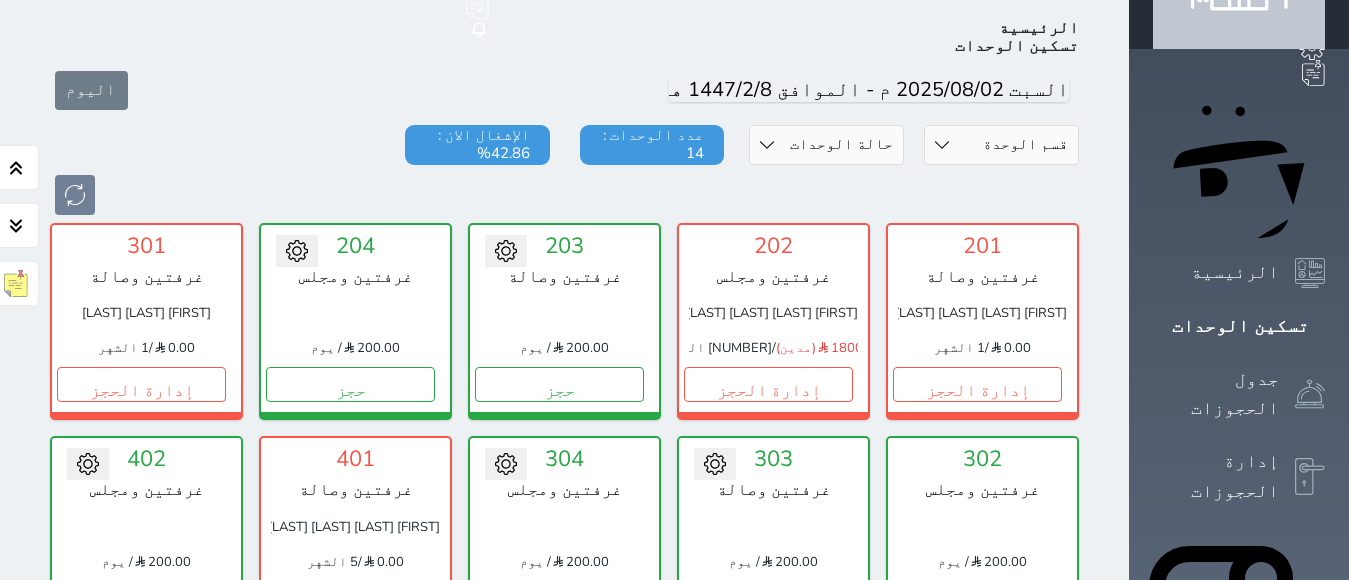 scroll, scrollTop: 110, scrollLeft: 0, axis: vertical 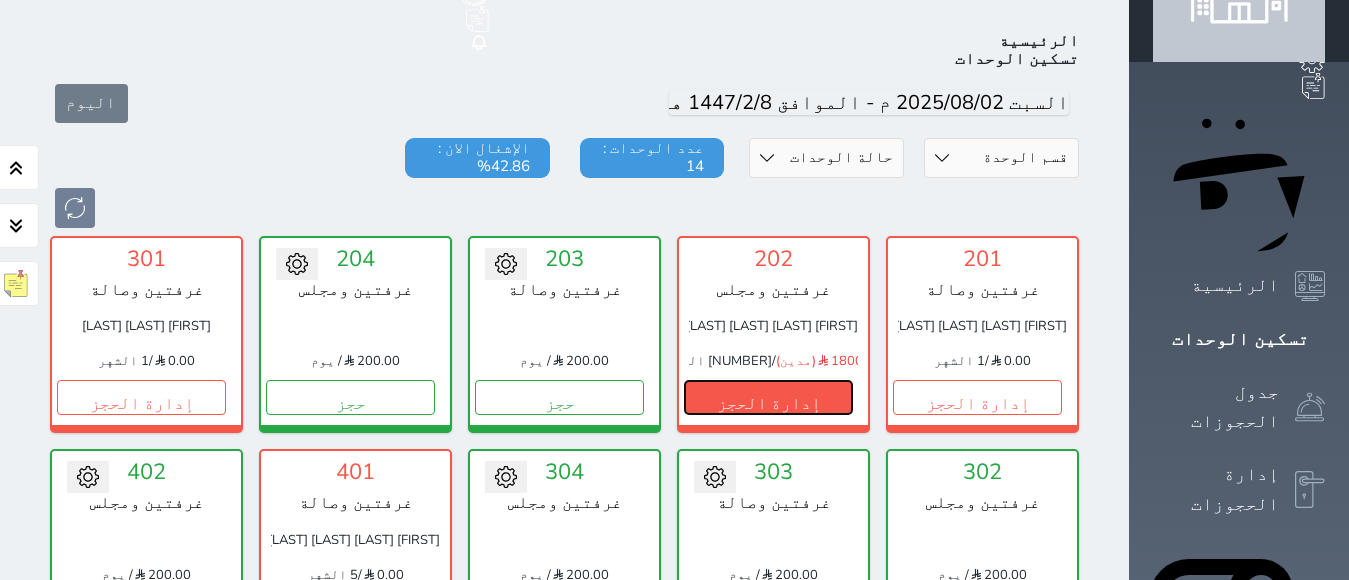 click on "إدارة الحجز" at bounding box center [768, 397] 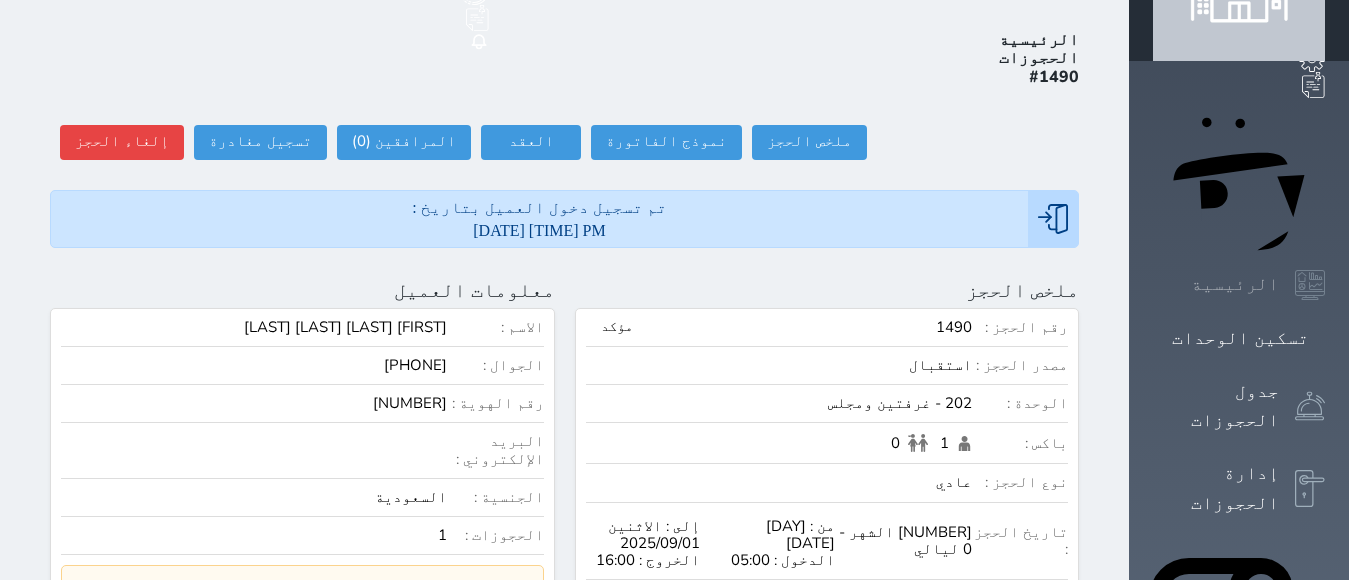 scroll, scrollTop: 0, scrollLeft: 0, axis: both 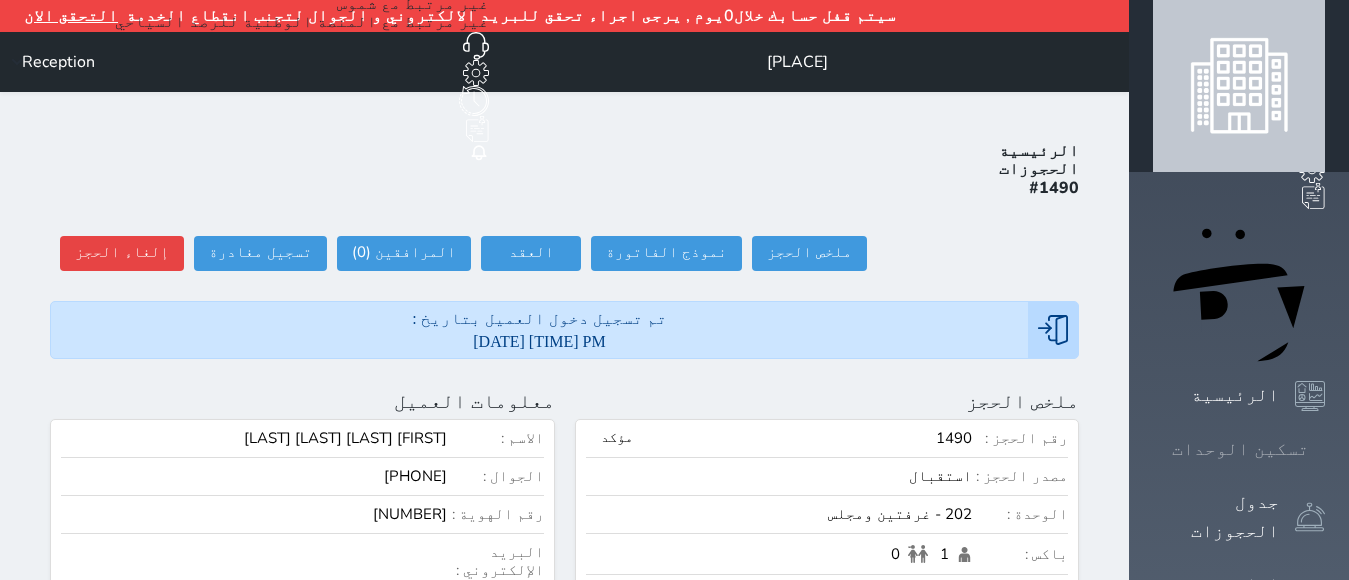 click 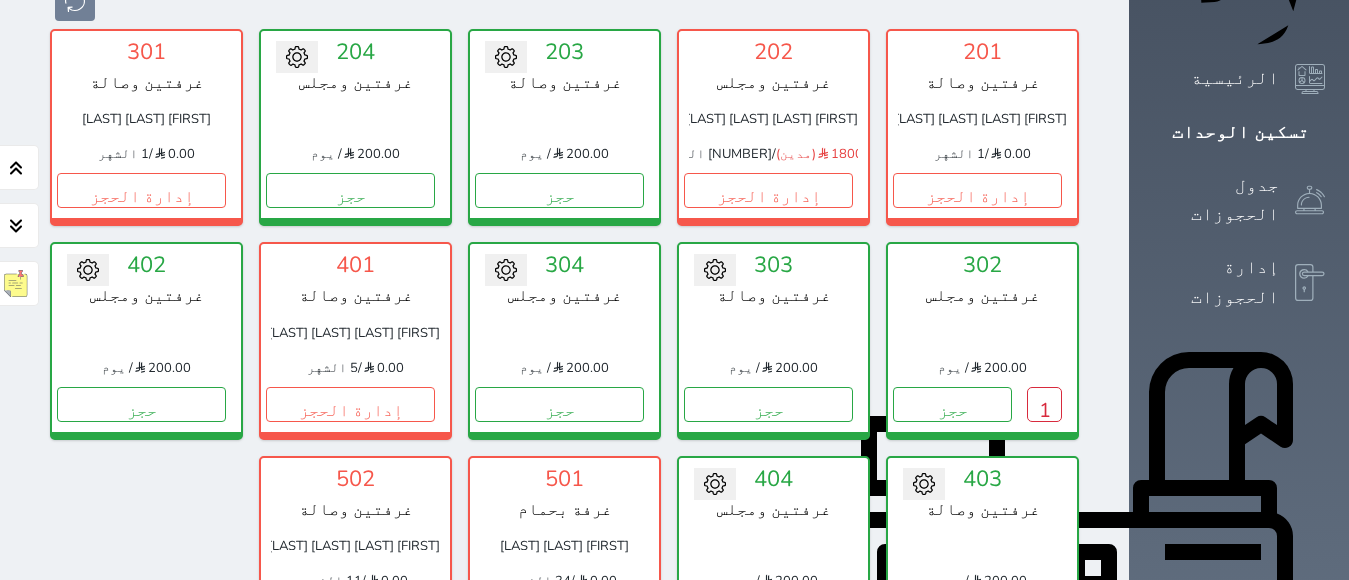 scroll, scrollTop: 210, scrollLeft: 0, axis: vertical 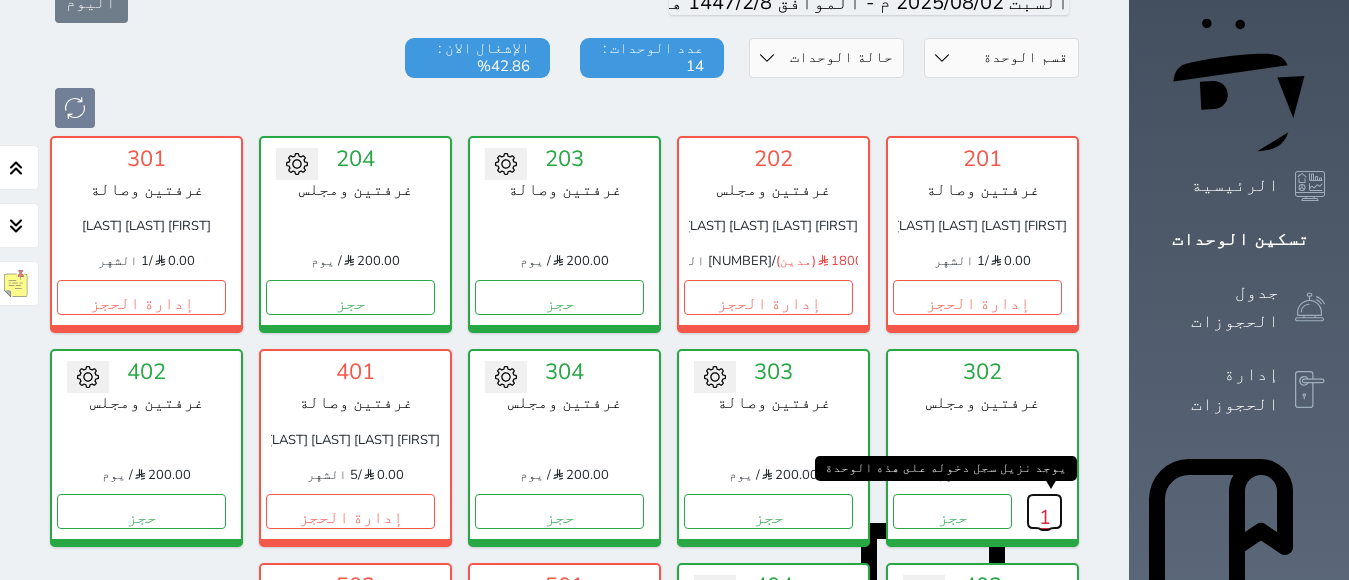 click on "1" at bounding box center [1044, 511] 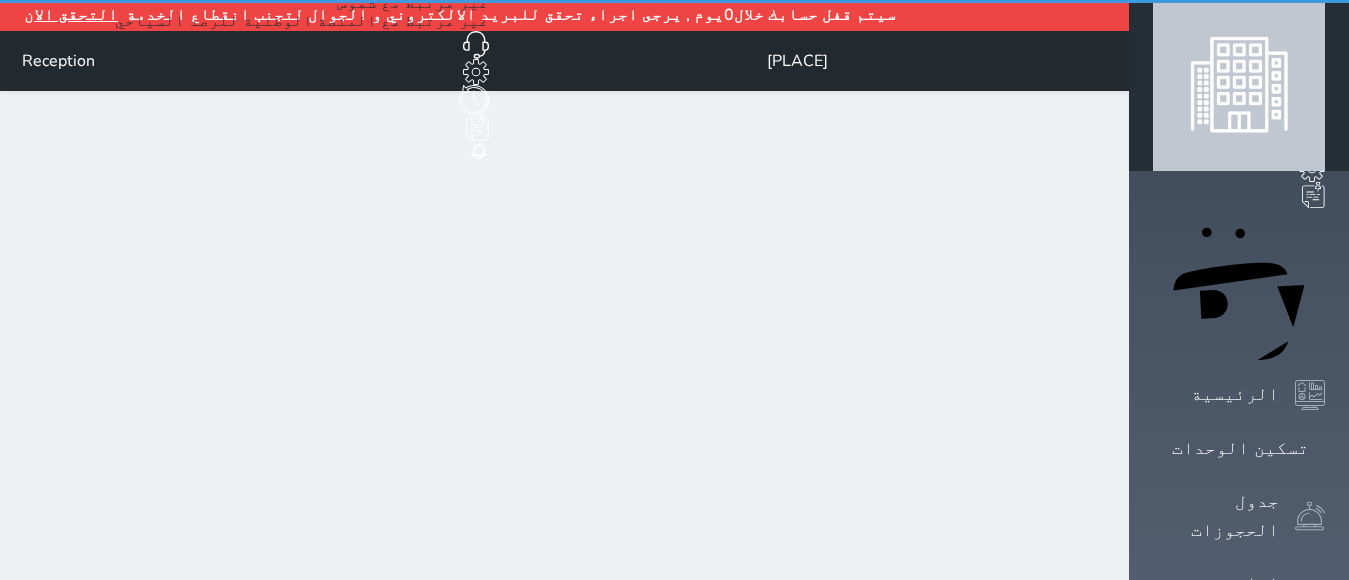 scroll, scrollTop: 0, scrollLeft: 0, axis: both 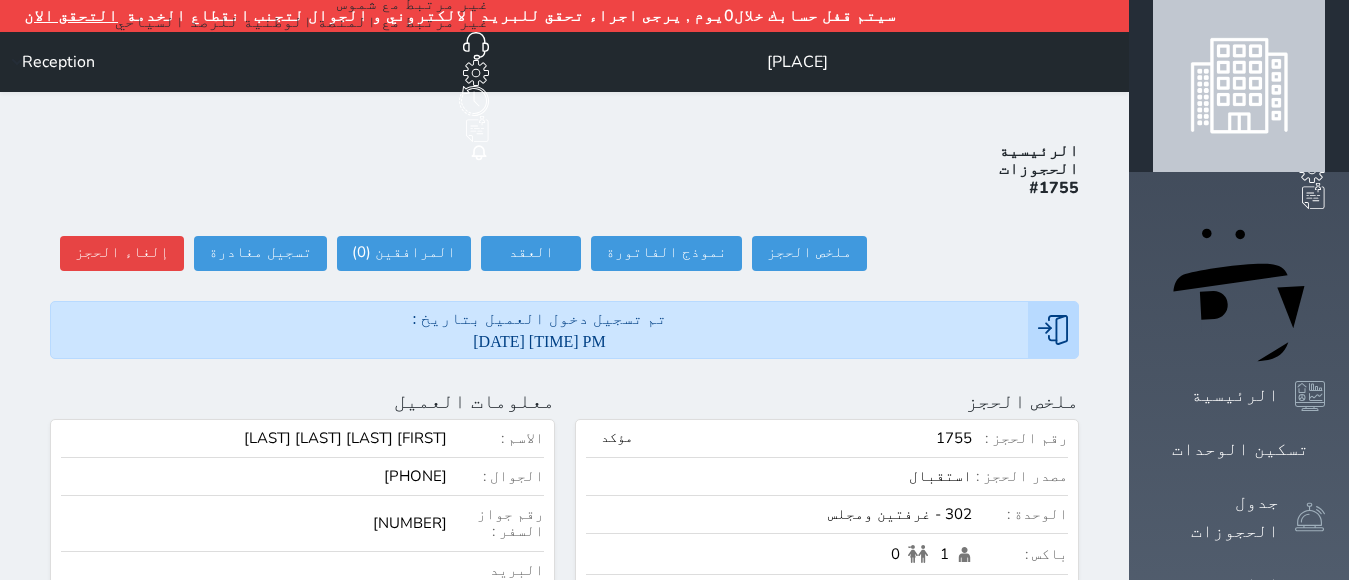 select 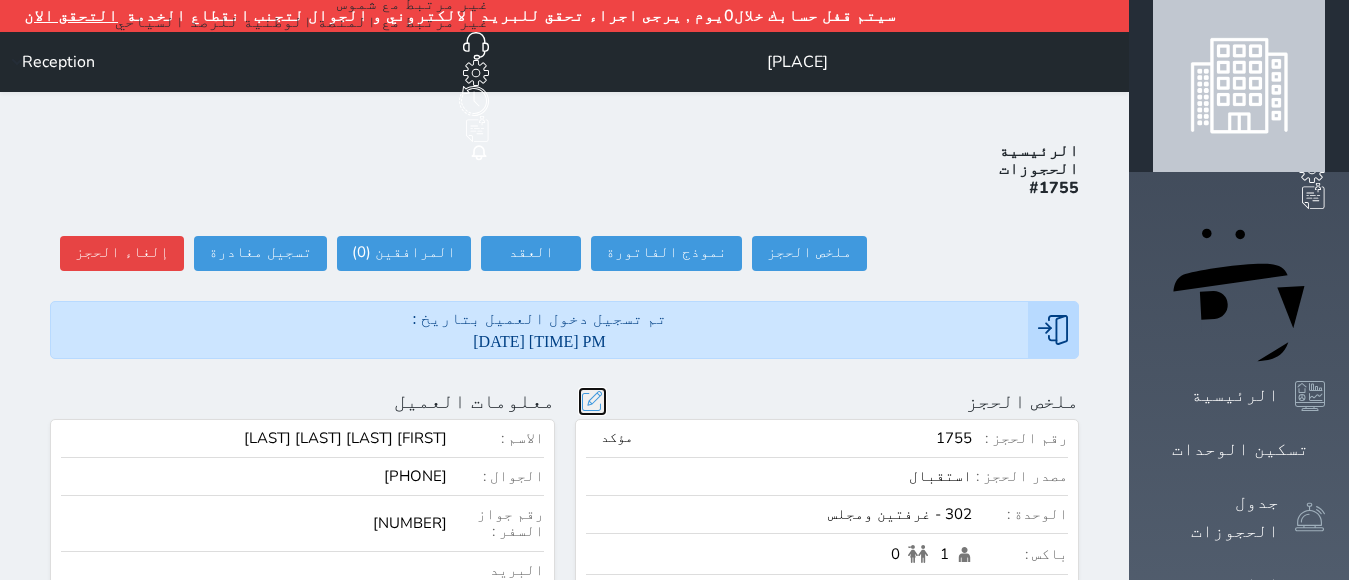 click at bounding box center (592, 401) 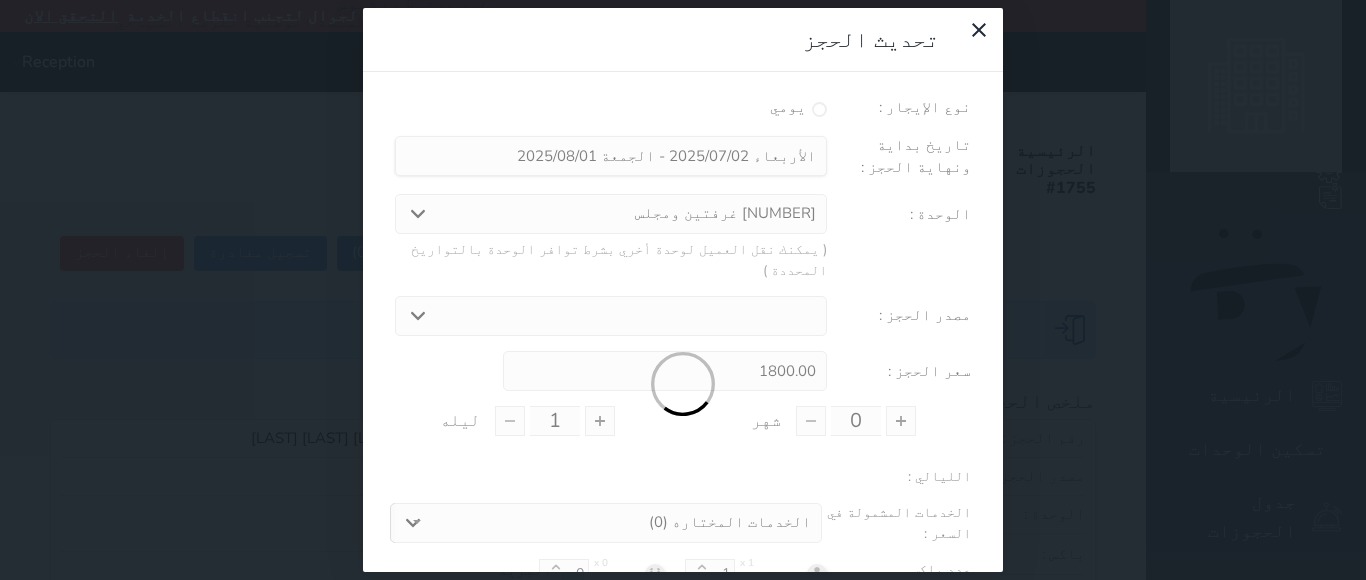 type on "1" 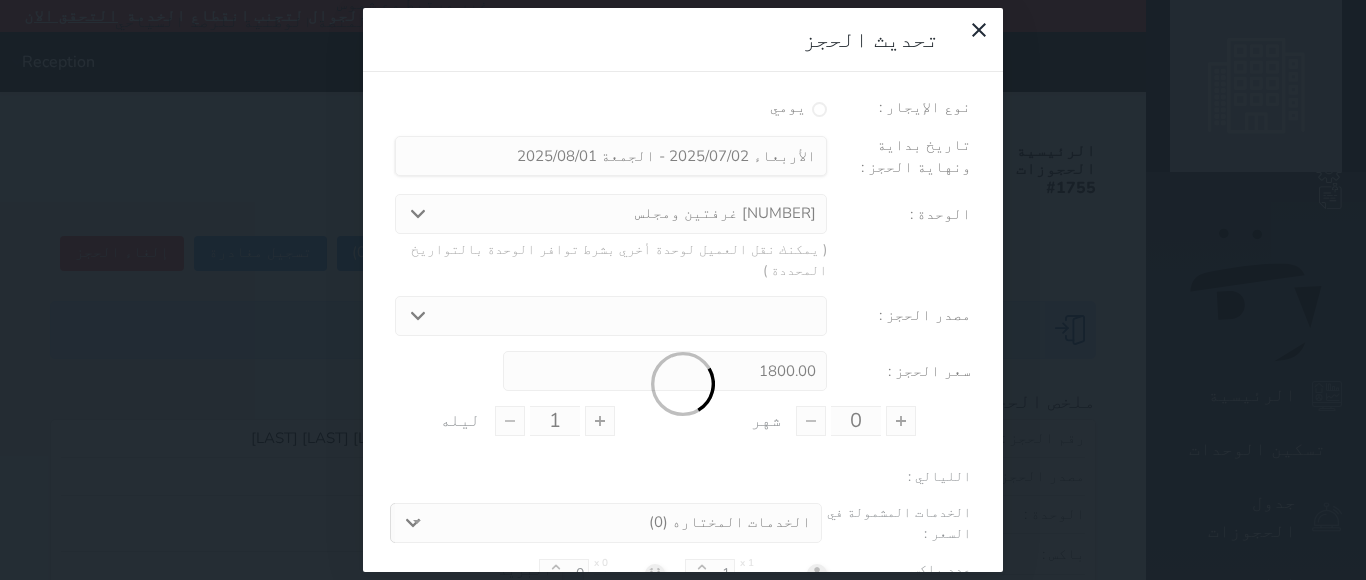 type on "0" 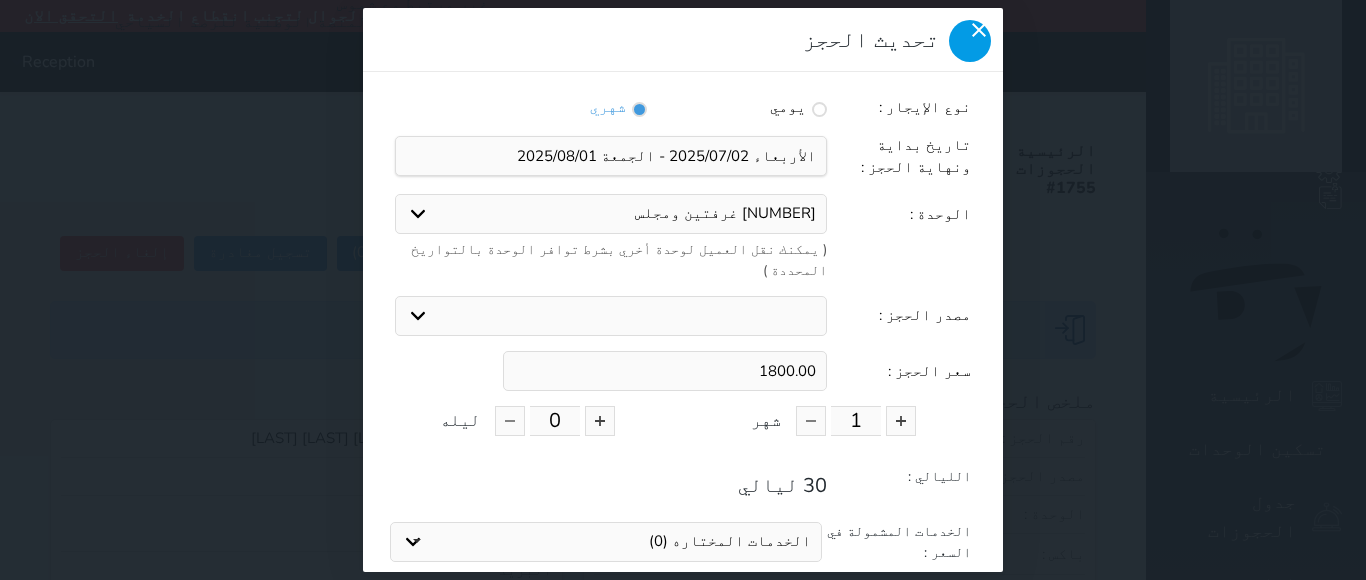 click 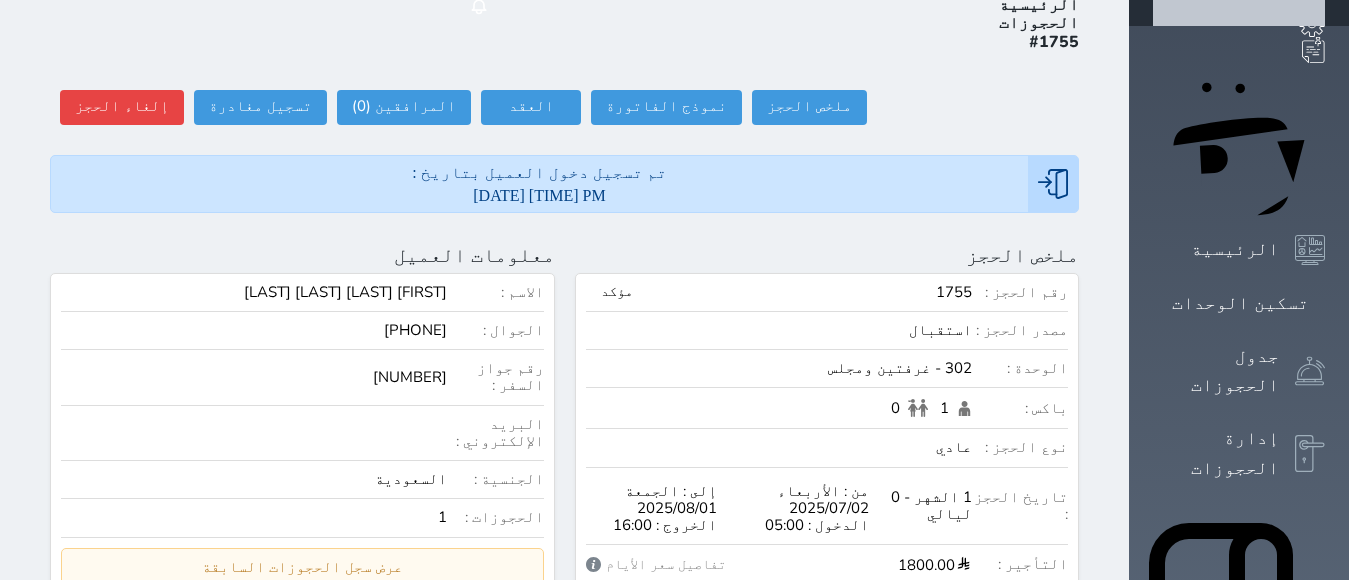 scroll, scrollTop: 0, scrollLeft: 0, axis: both 